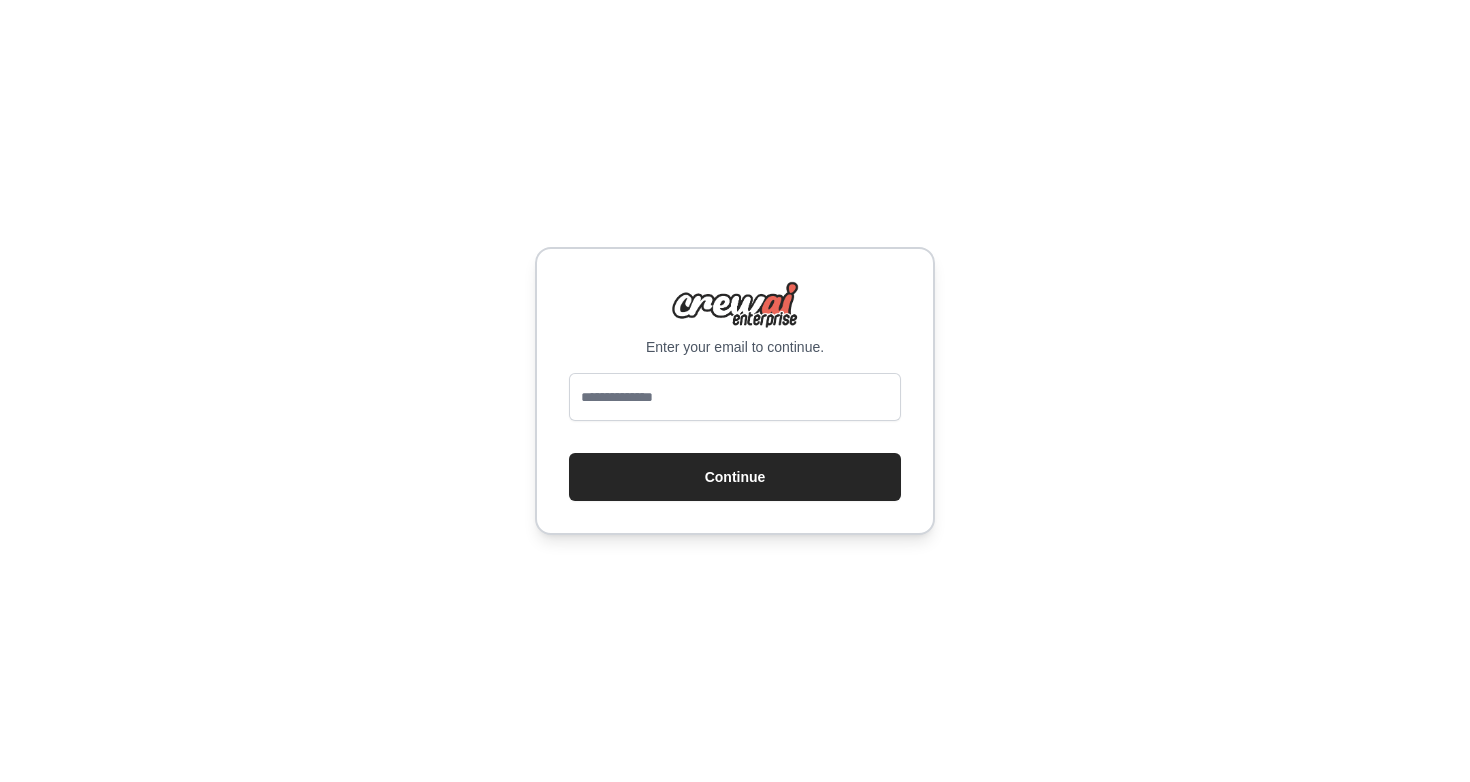 scroll, scrollTop: 0, scrollLeft: 0, axis: both 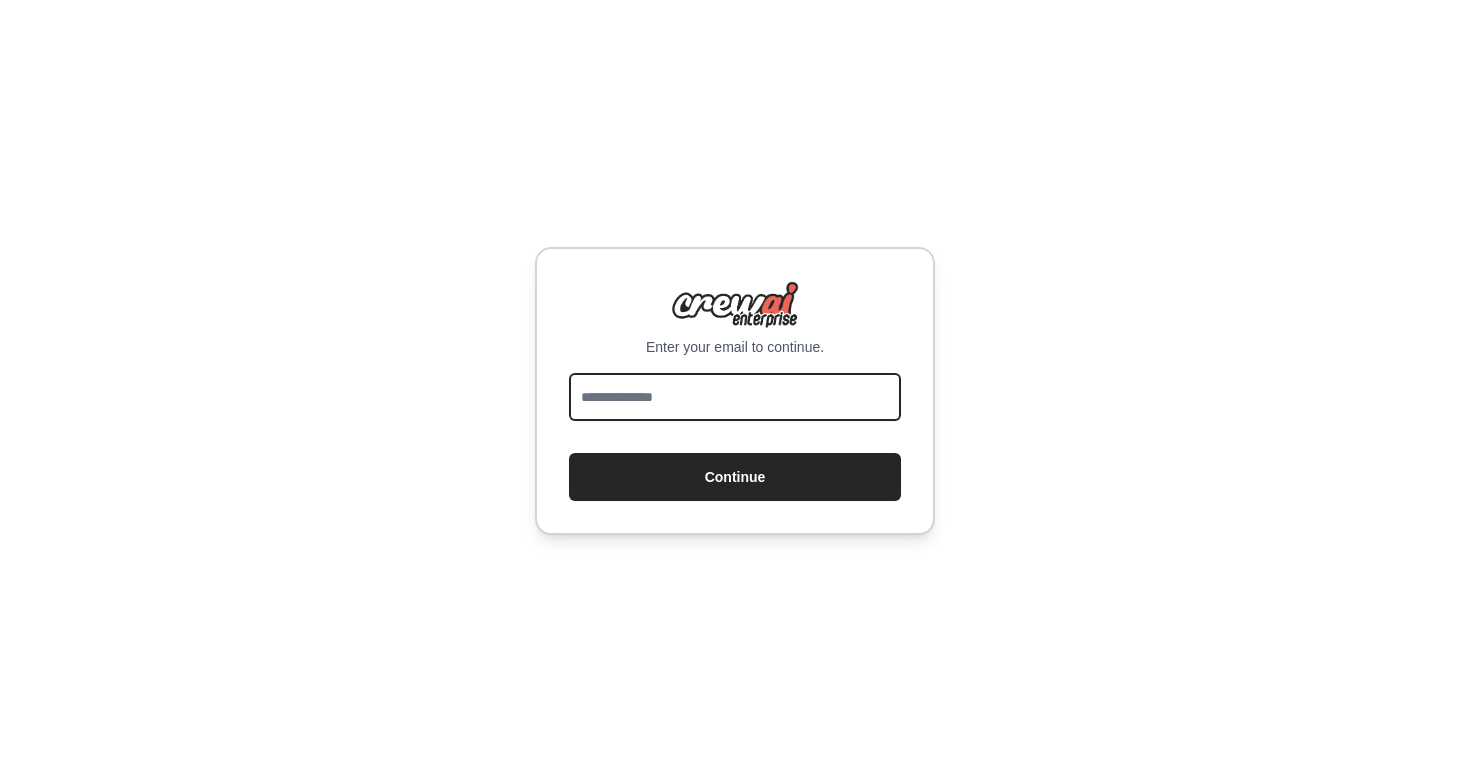 click at bounding box center [735, 397] 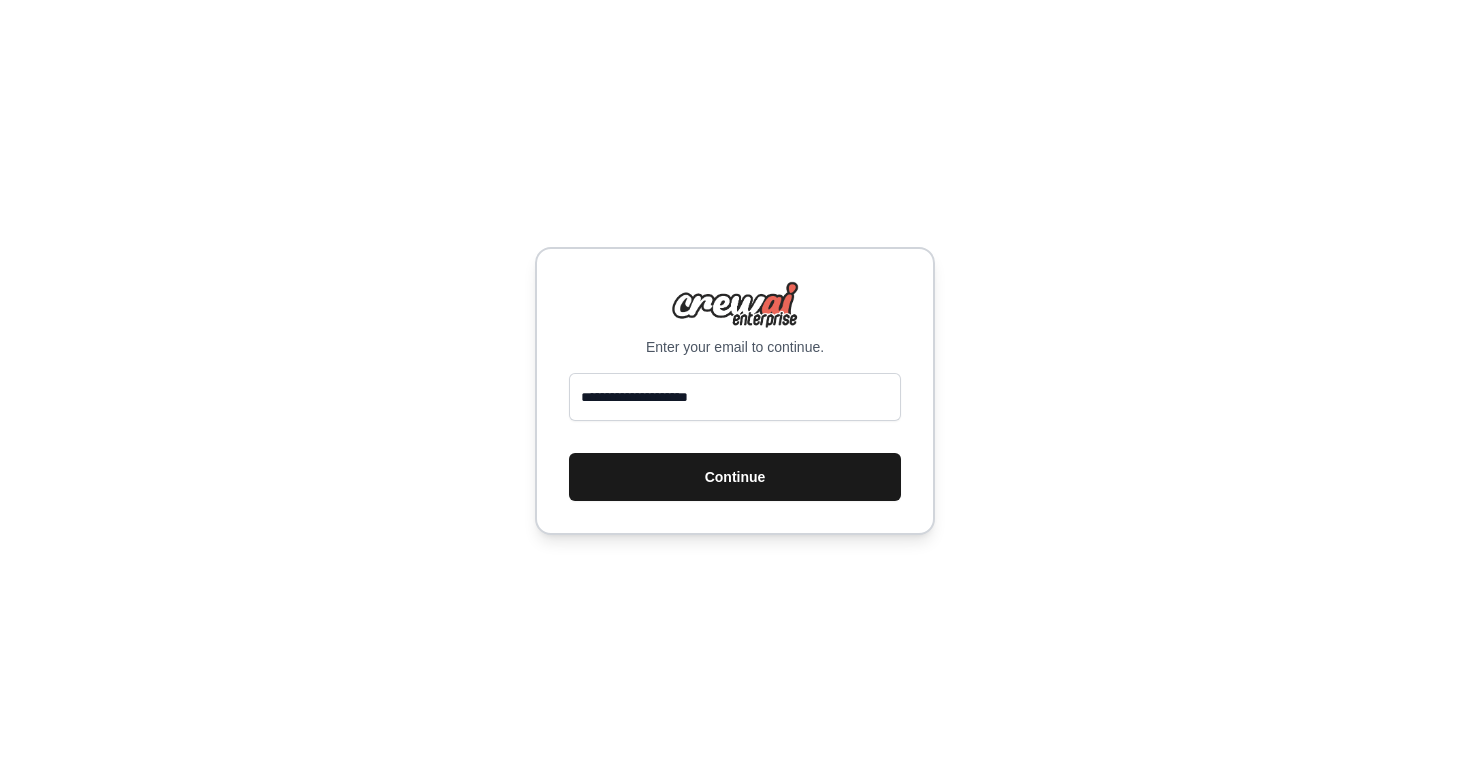 click on "Continue" at bounding box center (735, 477) 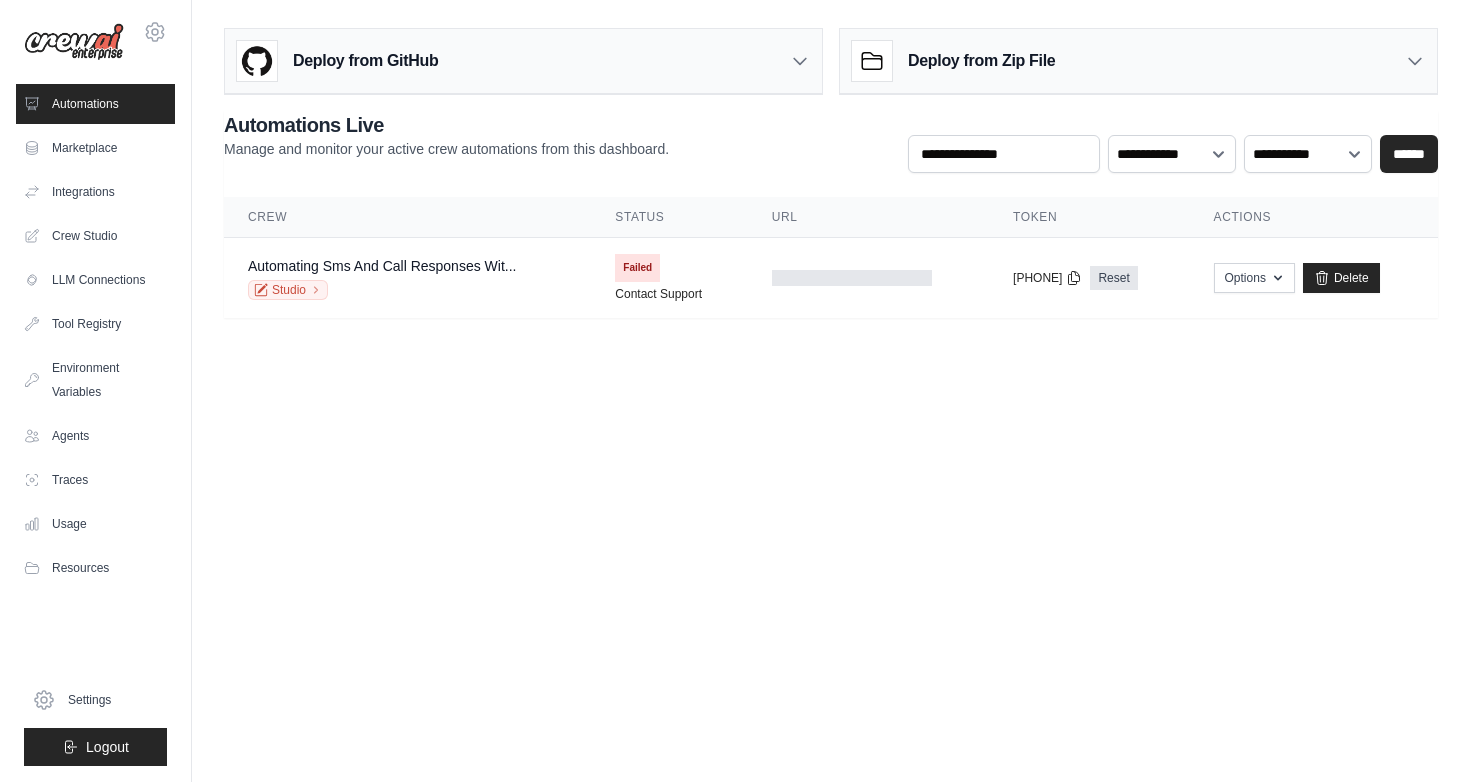 scroll, scrollTop: 0, scrollLeft: 0, axis: both 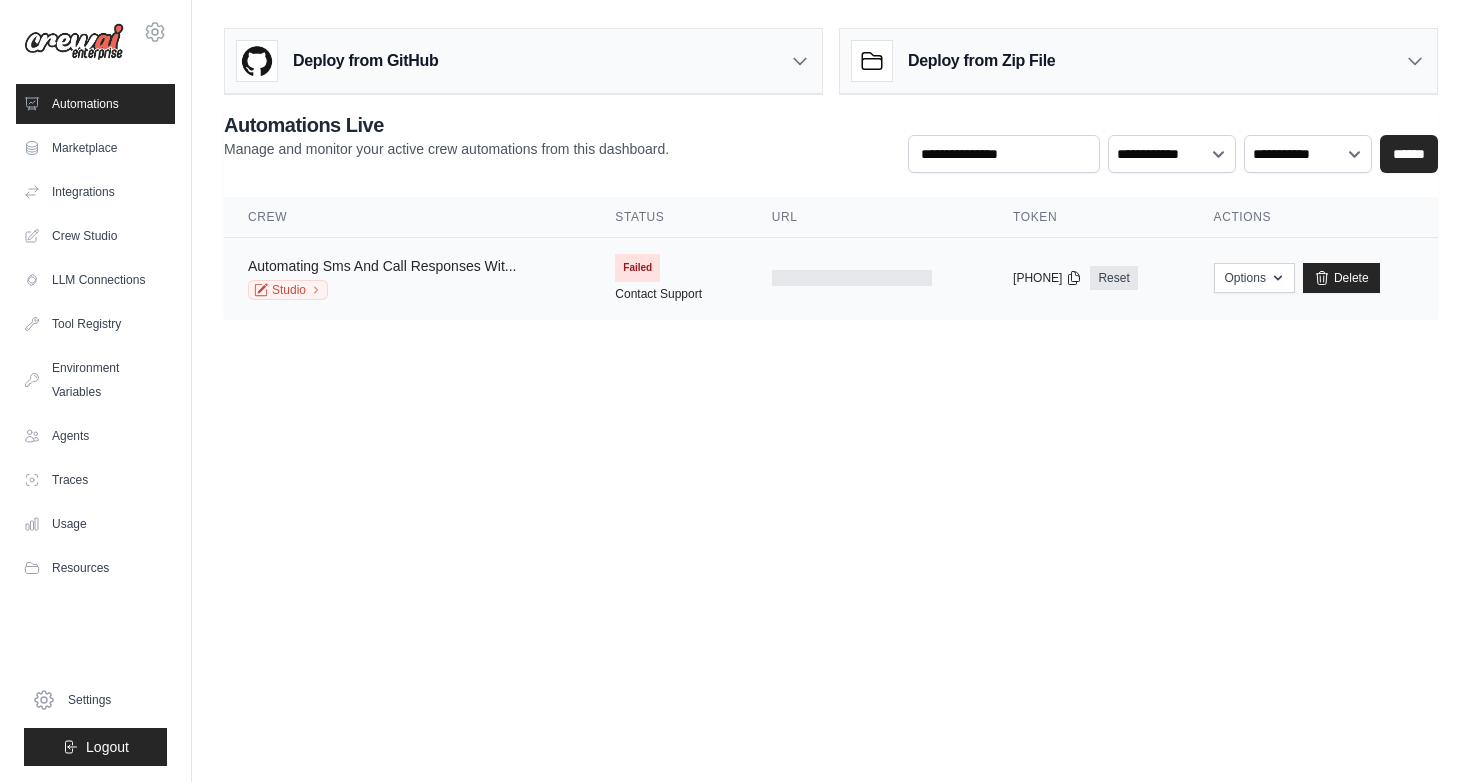 click on "Automating Sms And Call Responses Wit..." at bounding box center [382, 266] 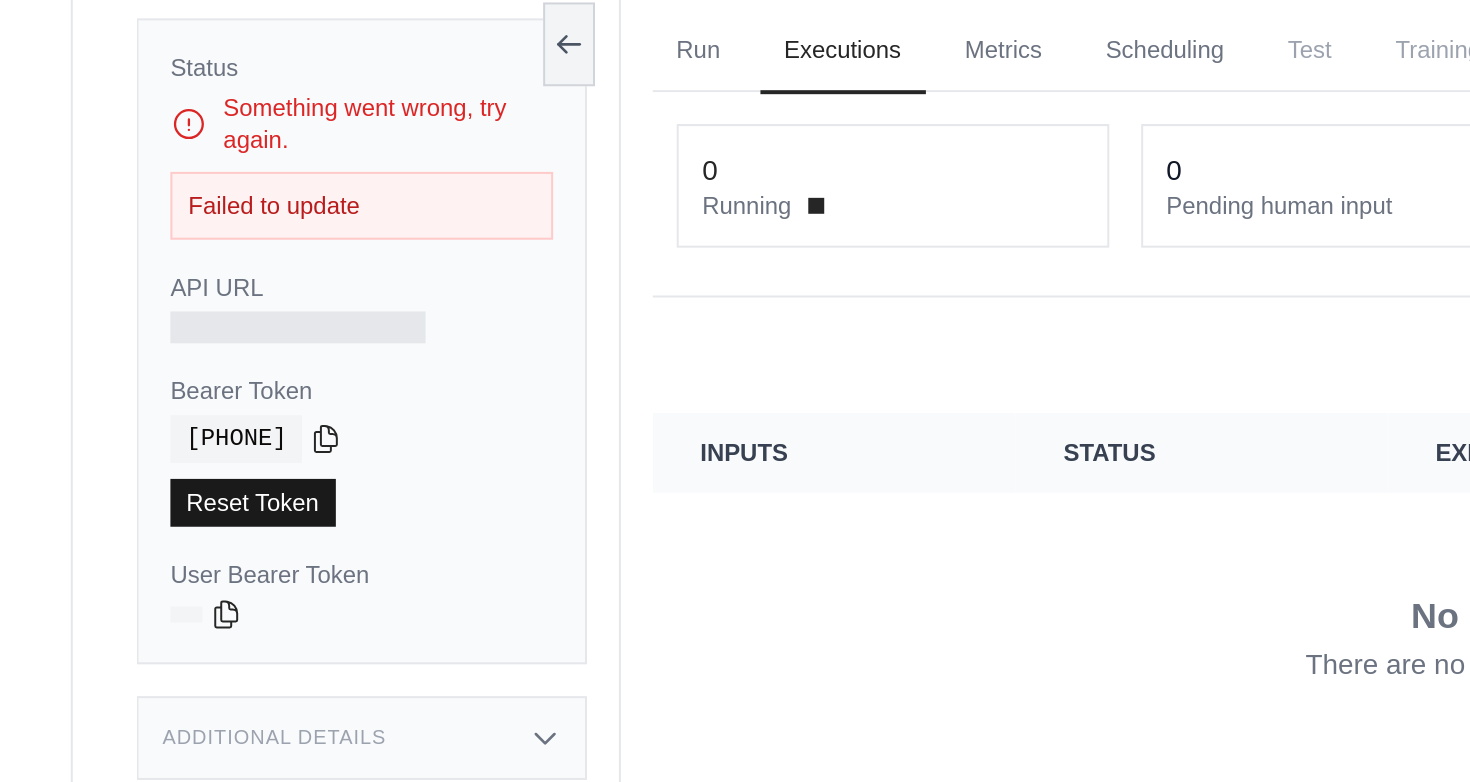 click on "Reset Token" at bounding box center (282, 328) 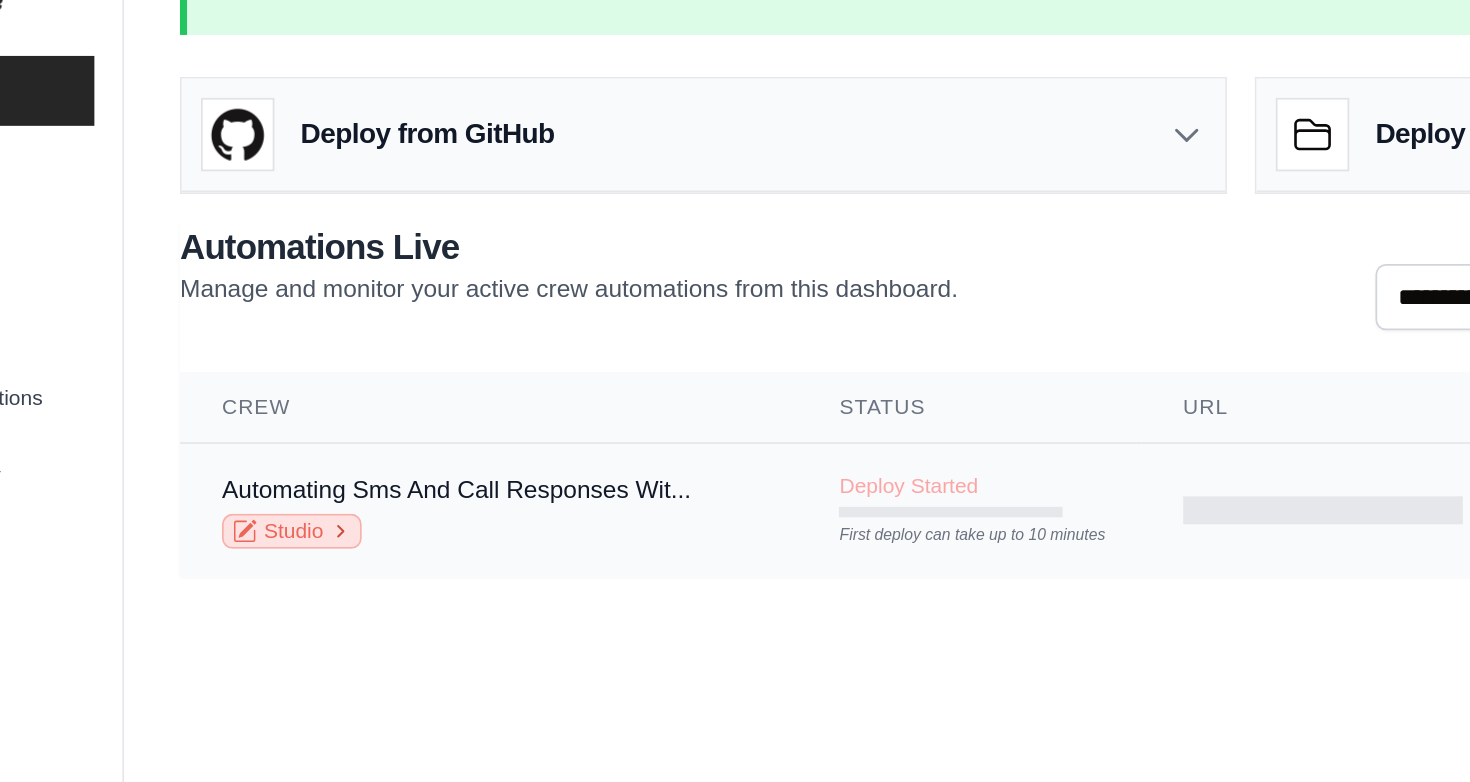 click 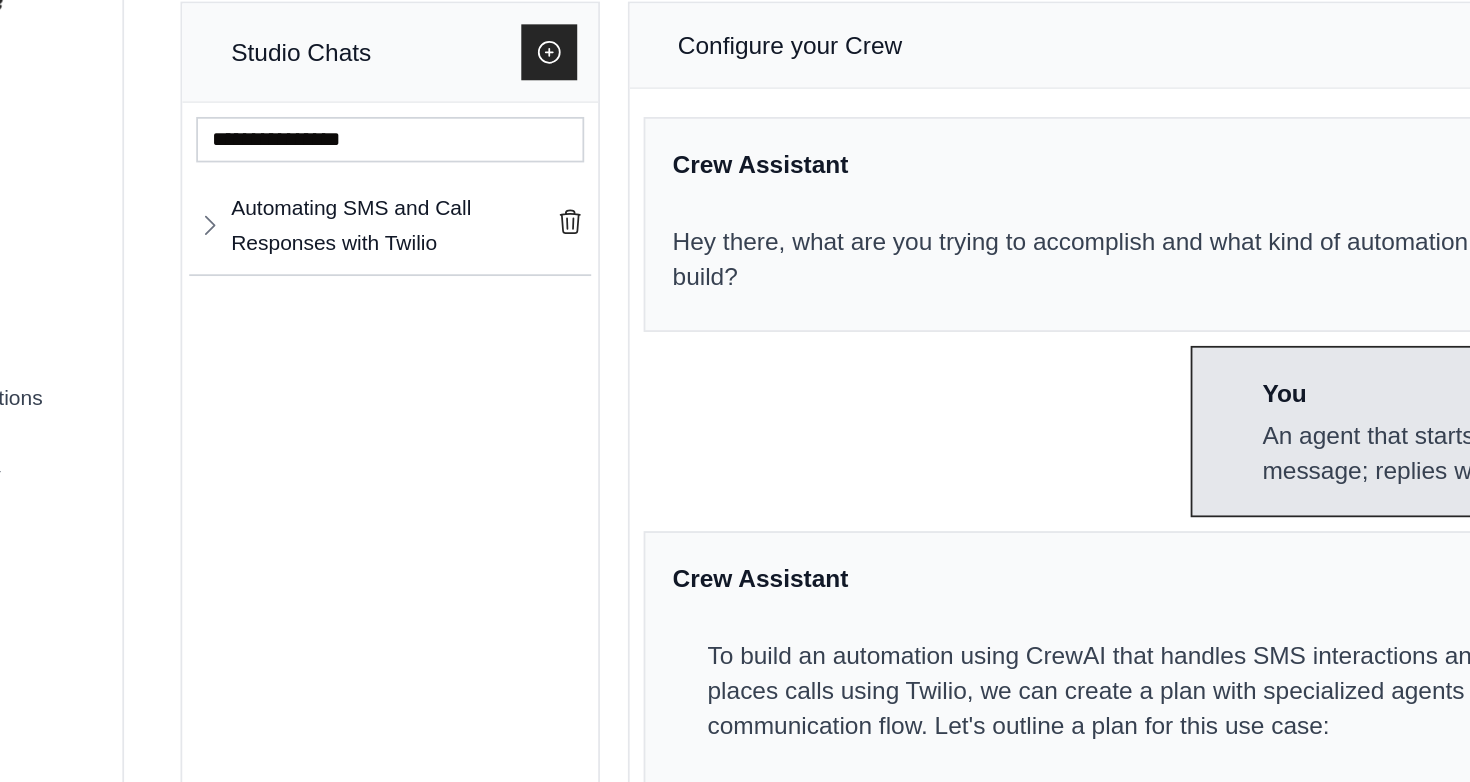 scroll, scrollTop: 6076, scrollLeft: 0, axis: vertical 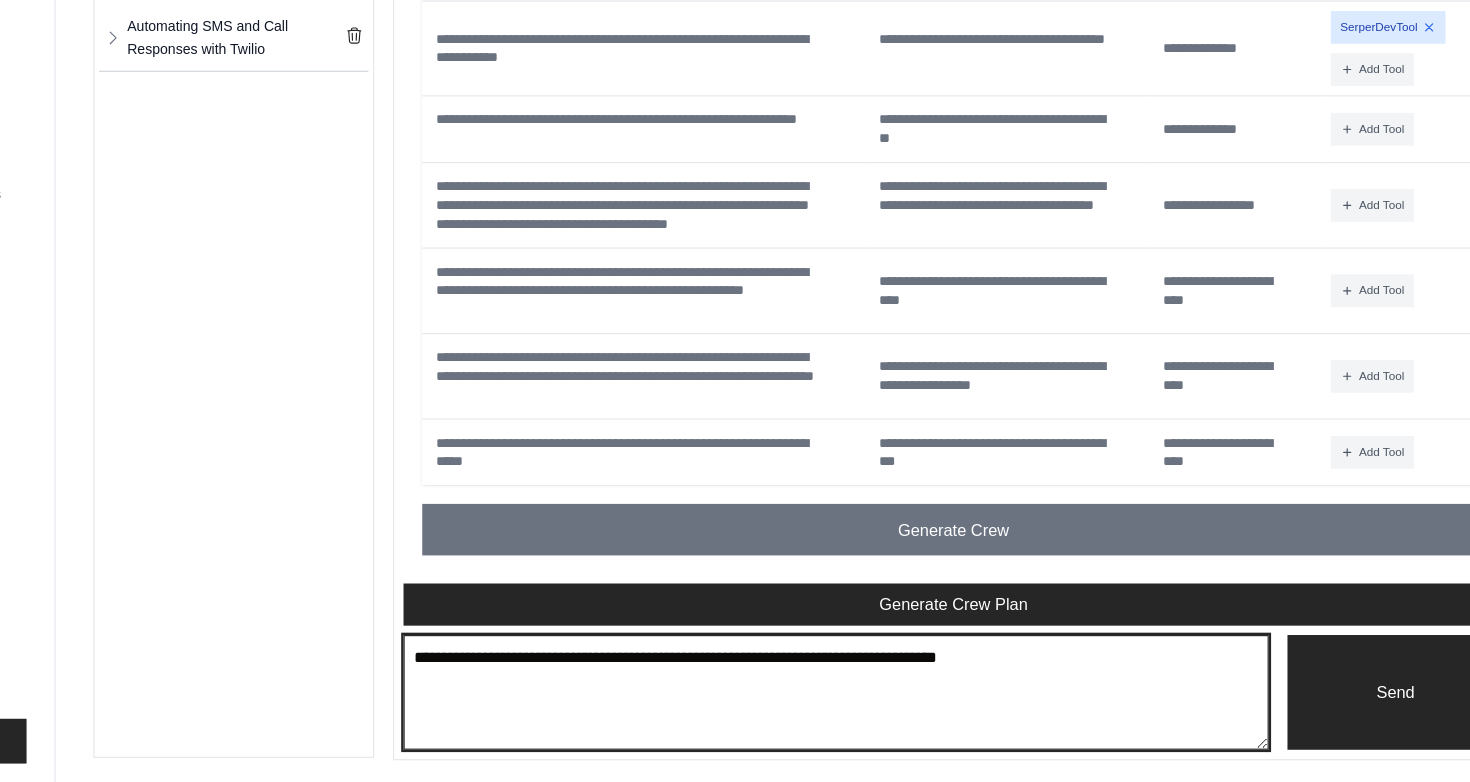 click at bounding box center [858, 705] 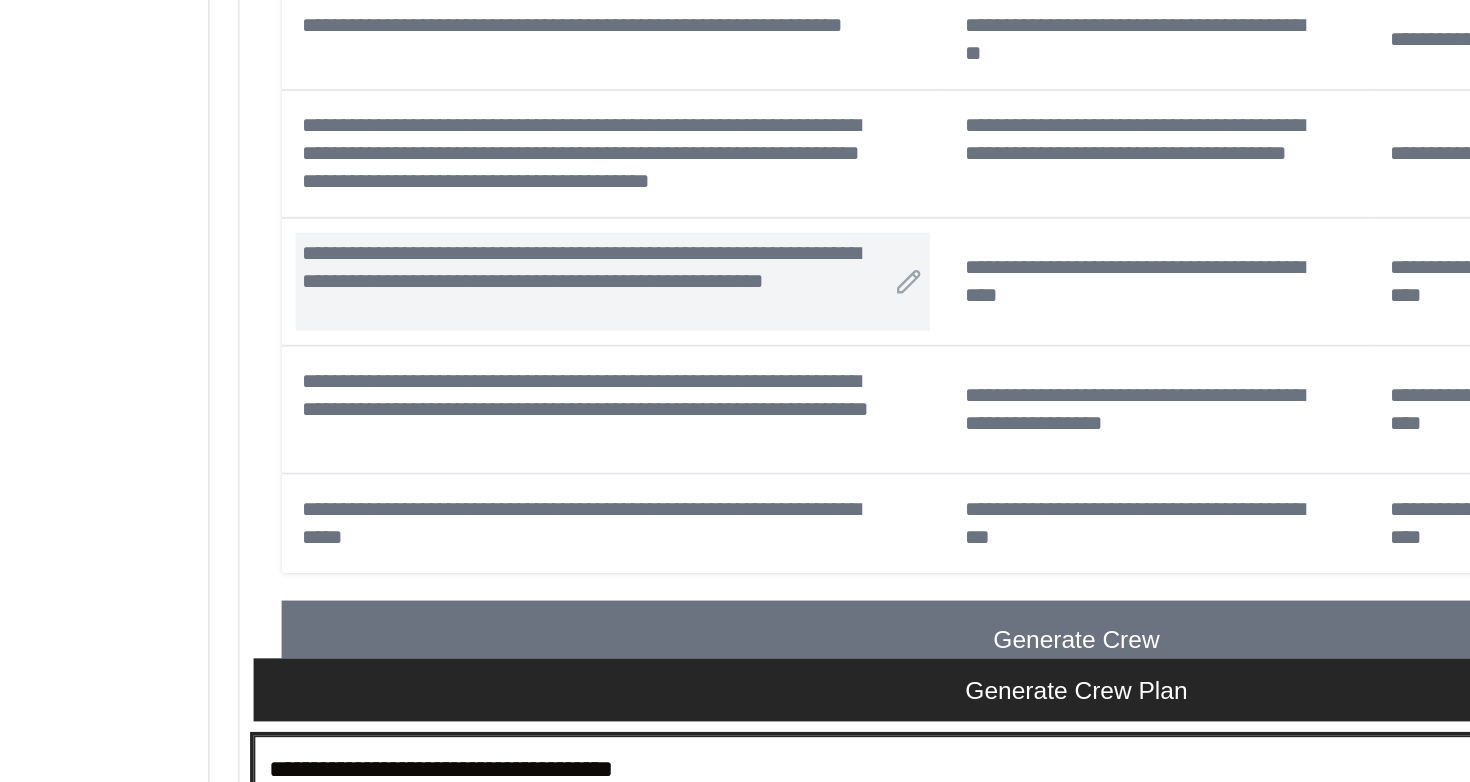 scroll, scrollTop: 6076, scrollLeft: 0, axis: vertical 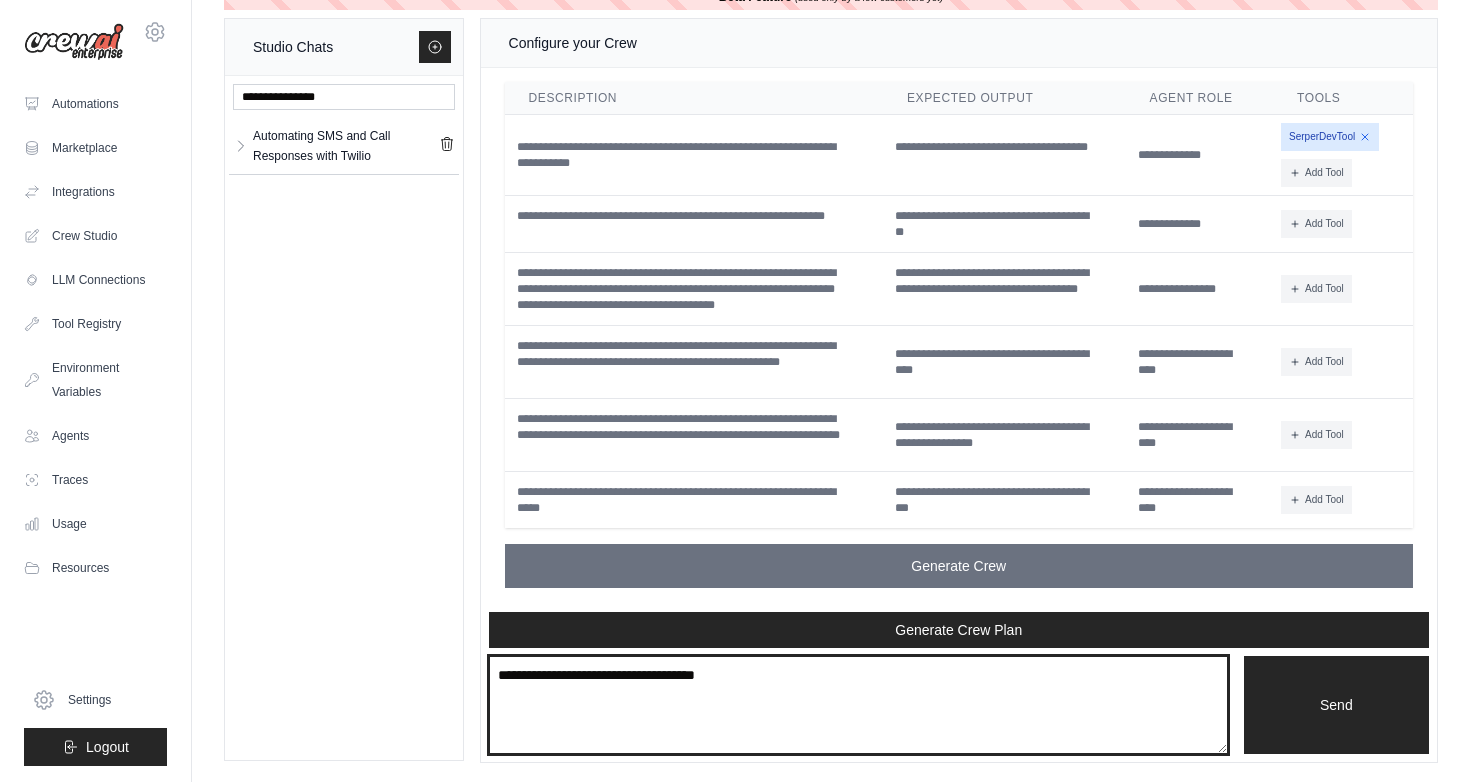 click on "**********" at bounding box center [858, 705] 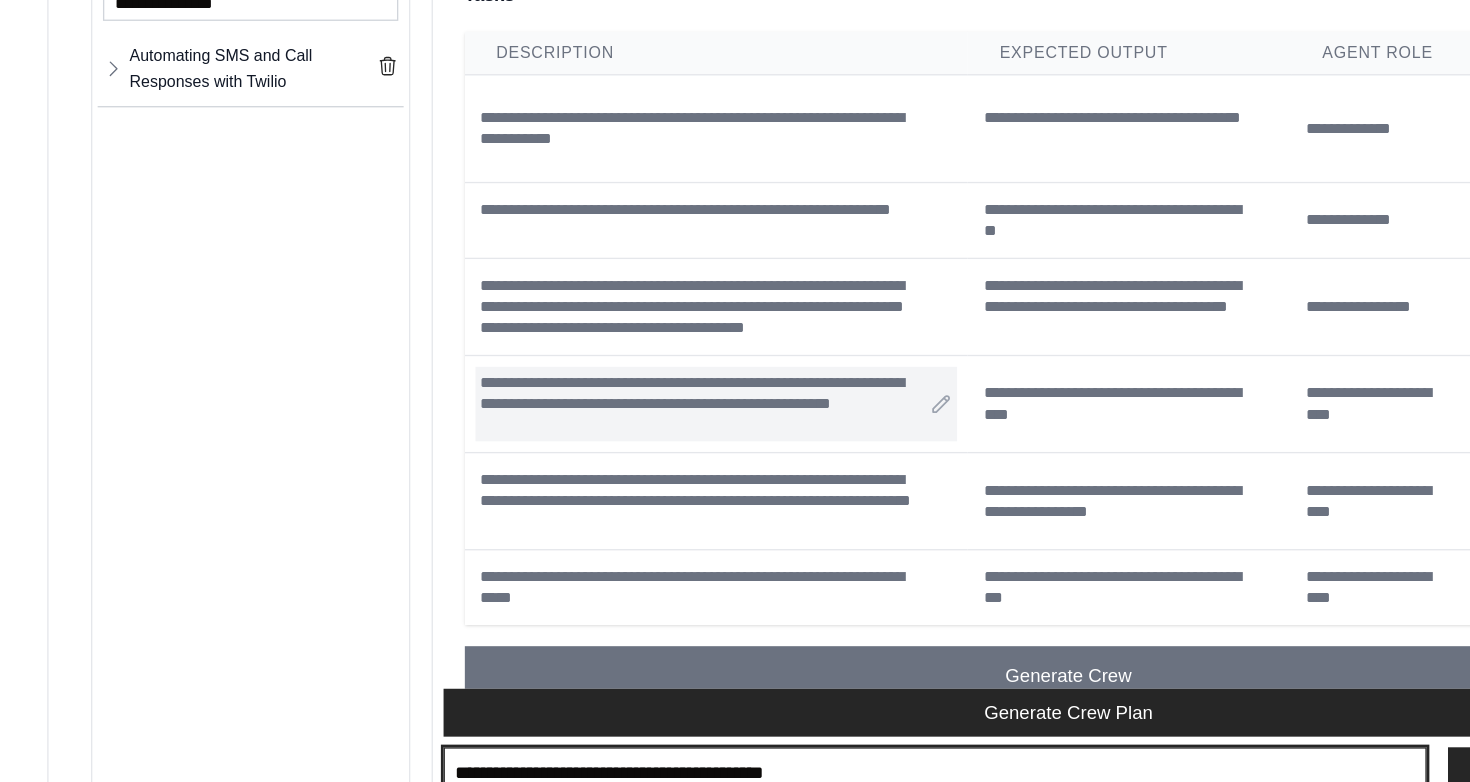 scroll, scrollTop: 5974, scrollLeft: 0, axis: vertical 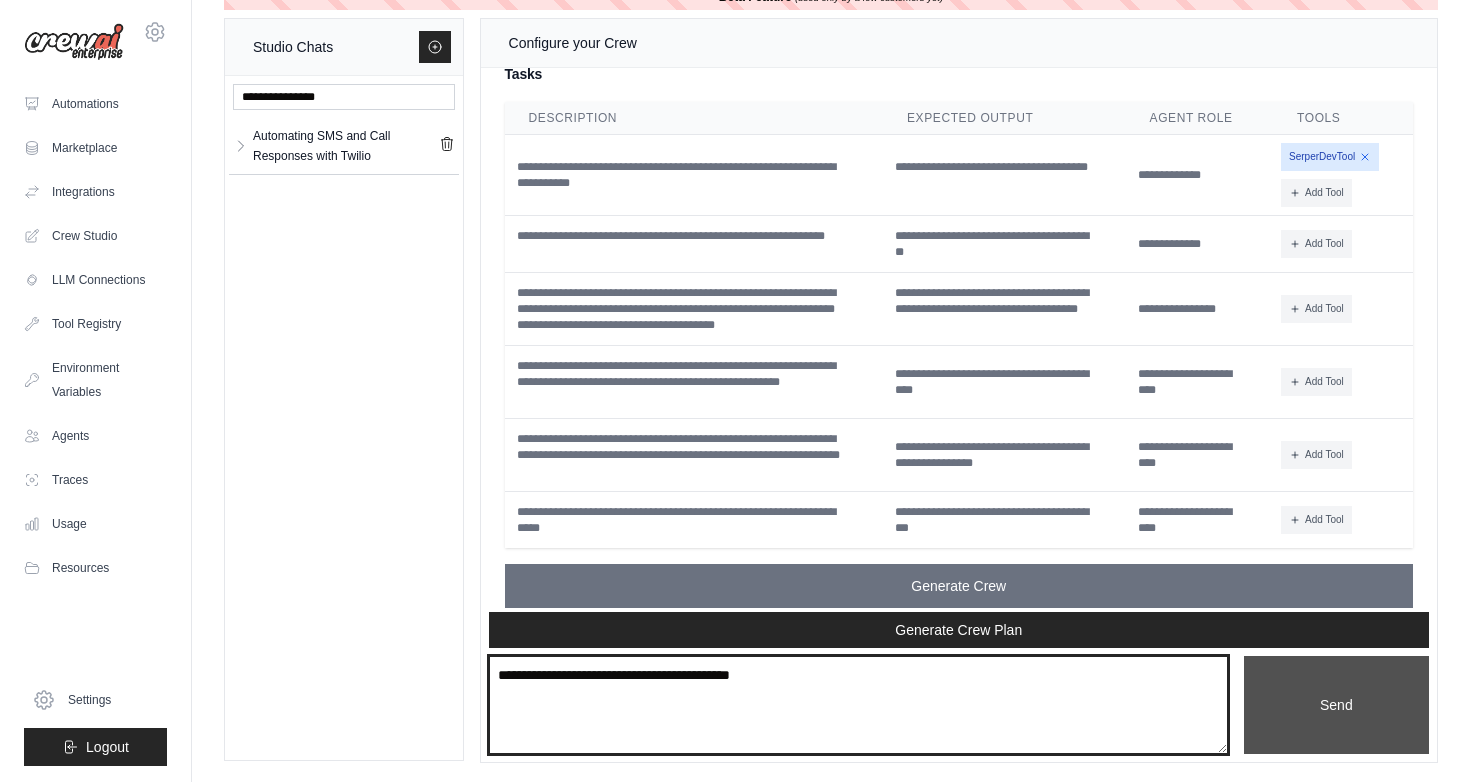 type on "**********" 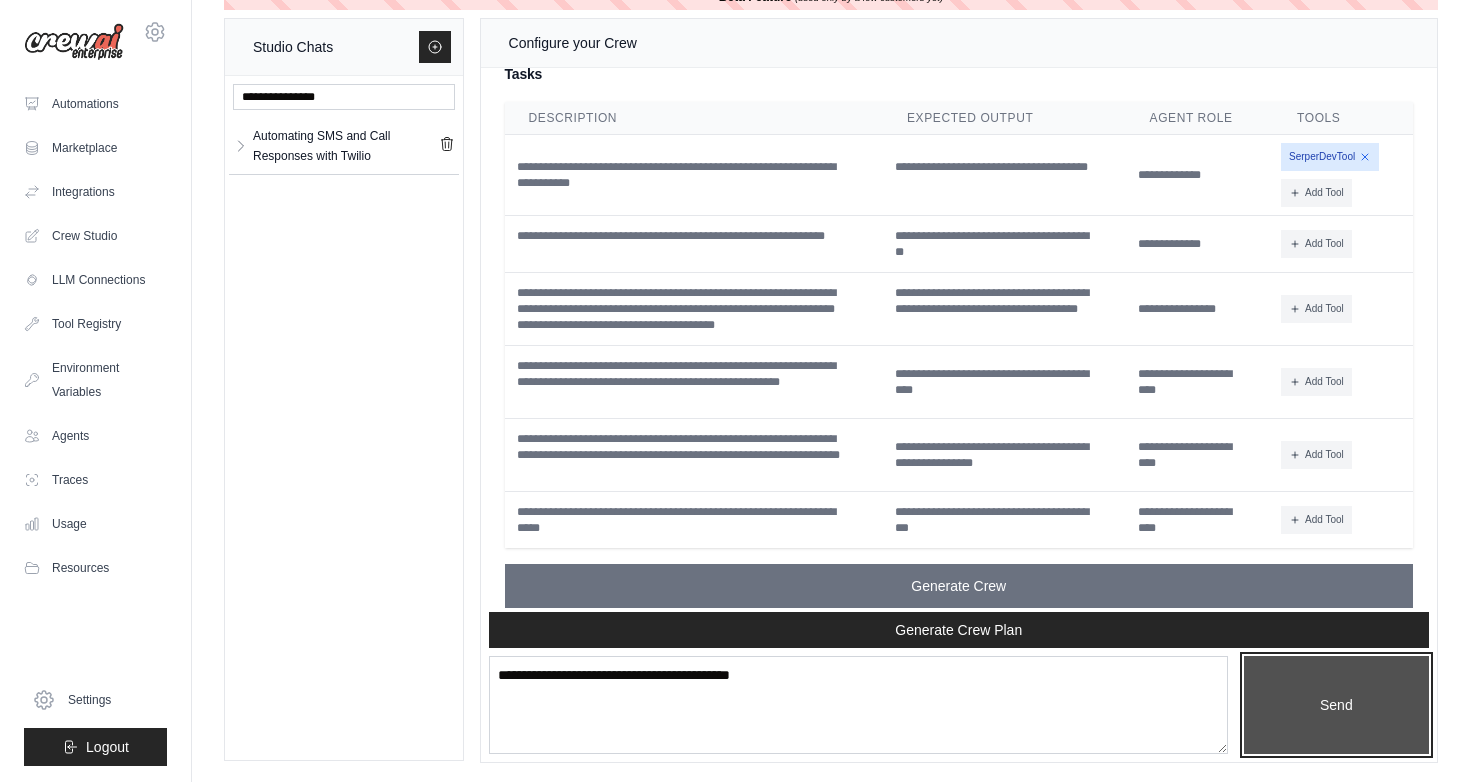 click on "Send" at bounding box center (1336, 705) 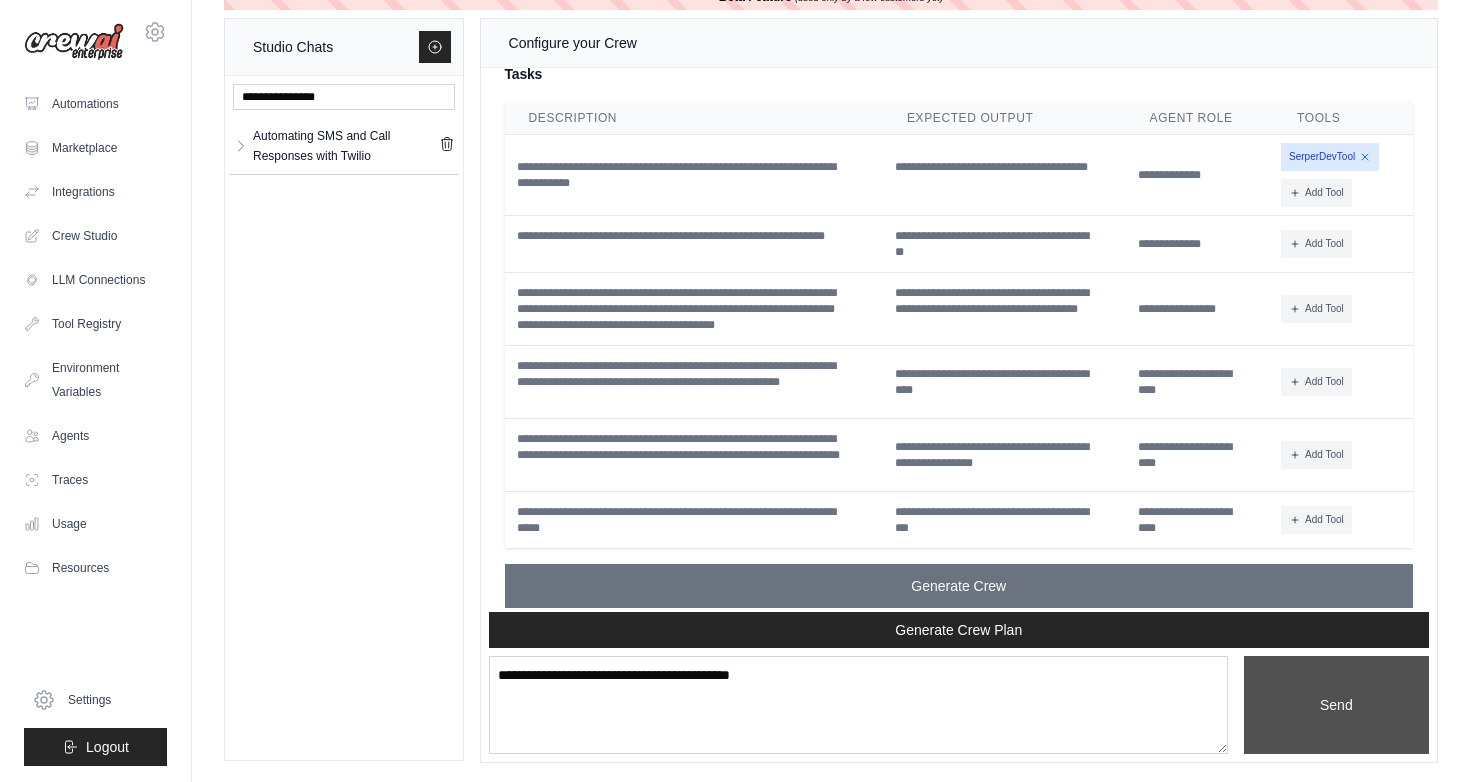 type 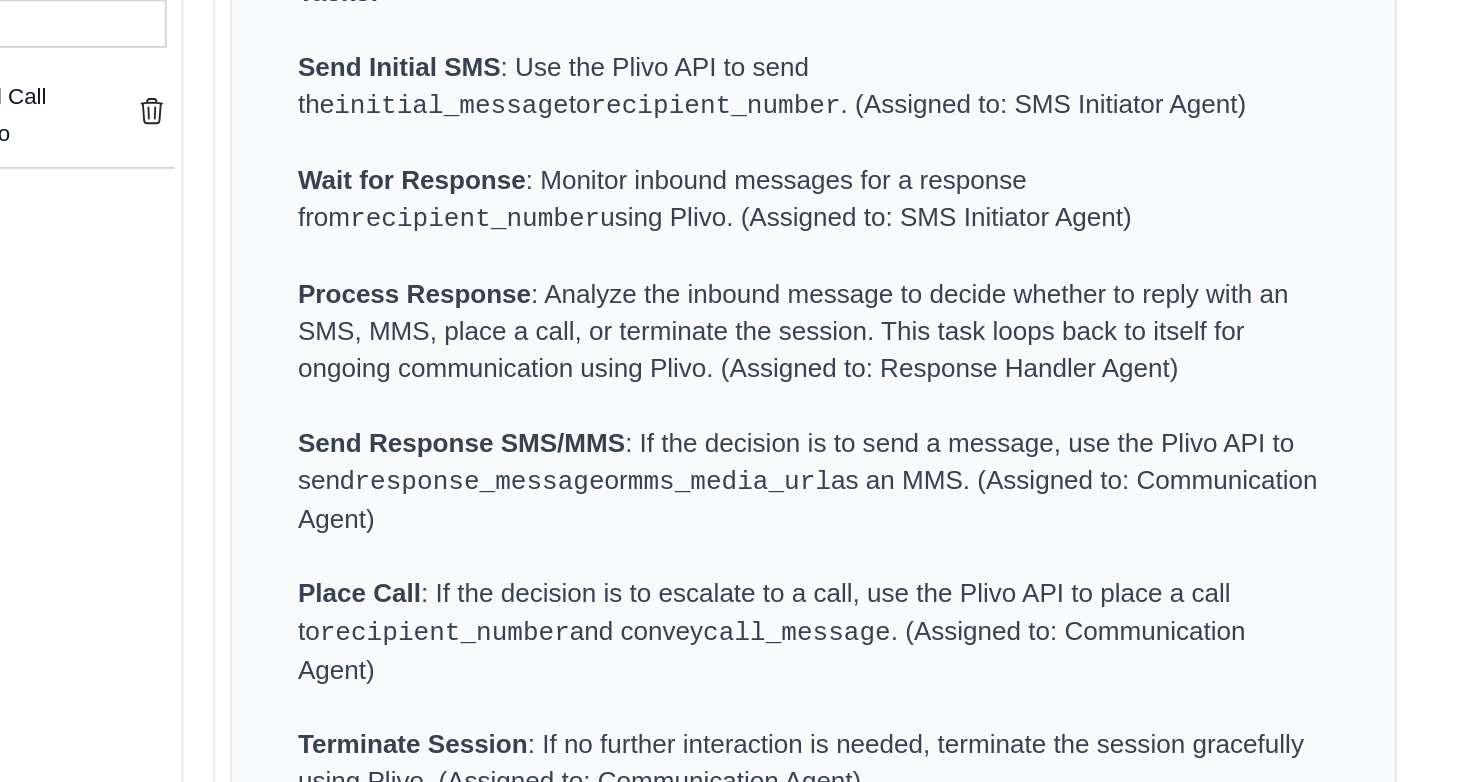 scroll, scrollTop: 7442, scrollLeft: 0, axis: vertical 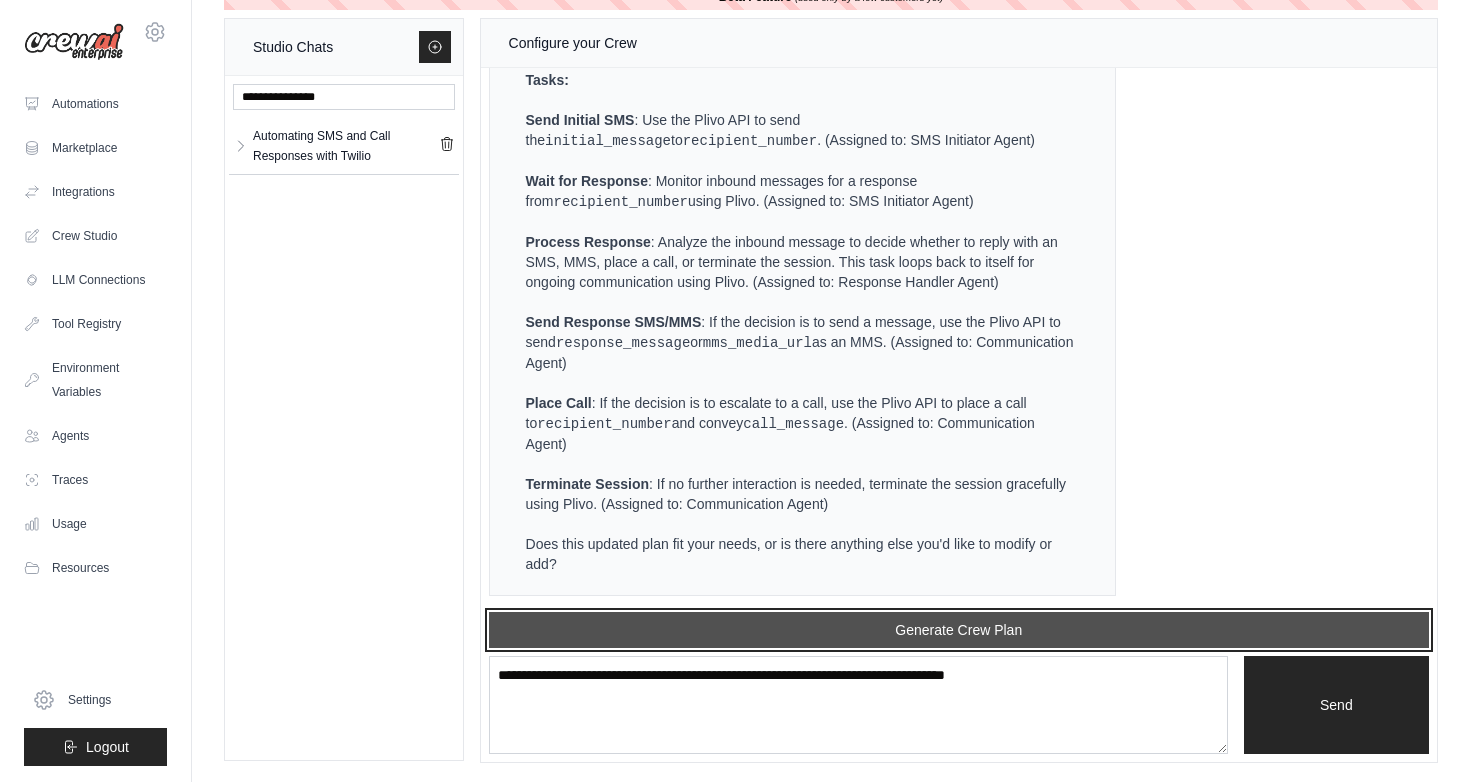 click on "Generate Crew Plan" at bounding box center [959, 630] 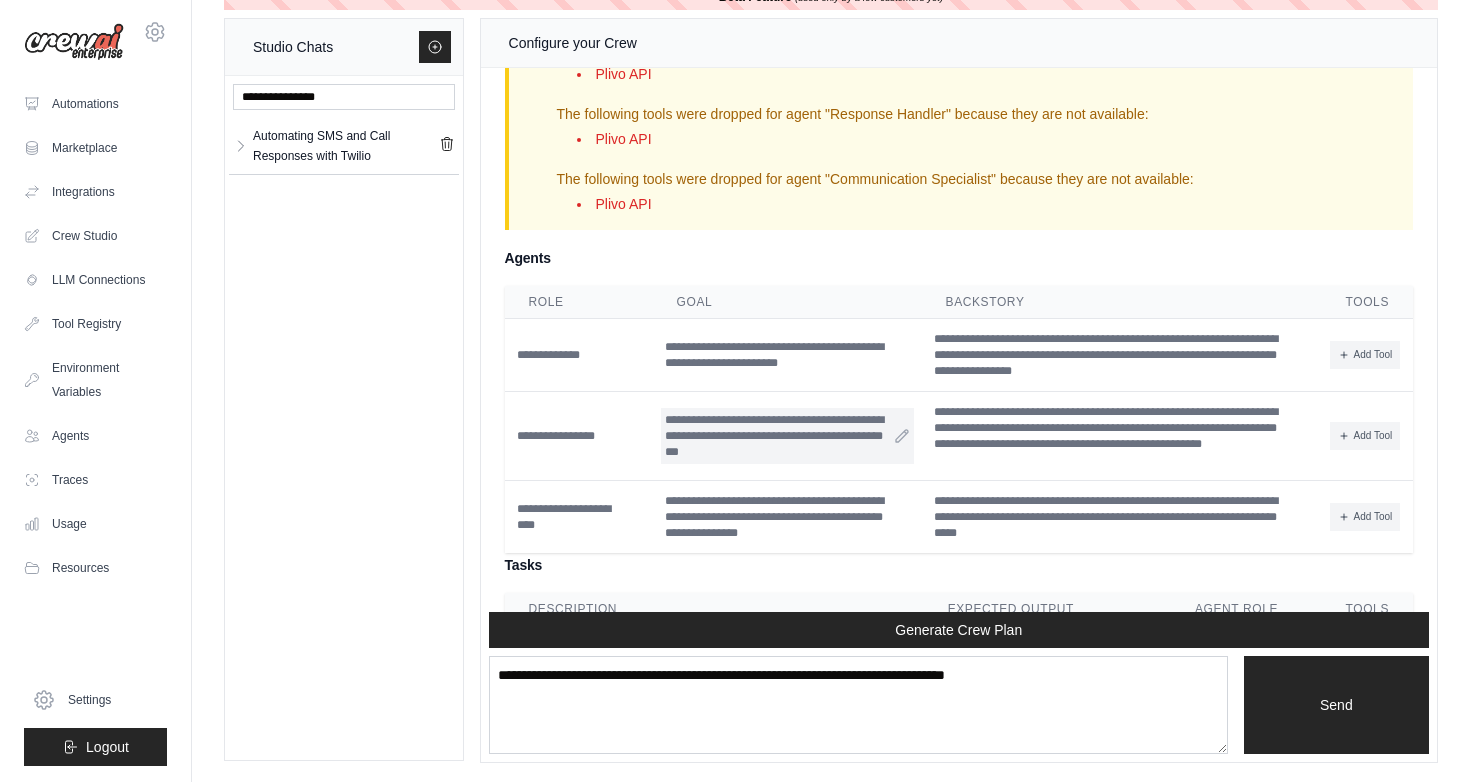 scroll, scrollTop: 7919, scrollLeft: 0, axis: vertical 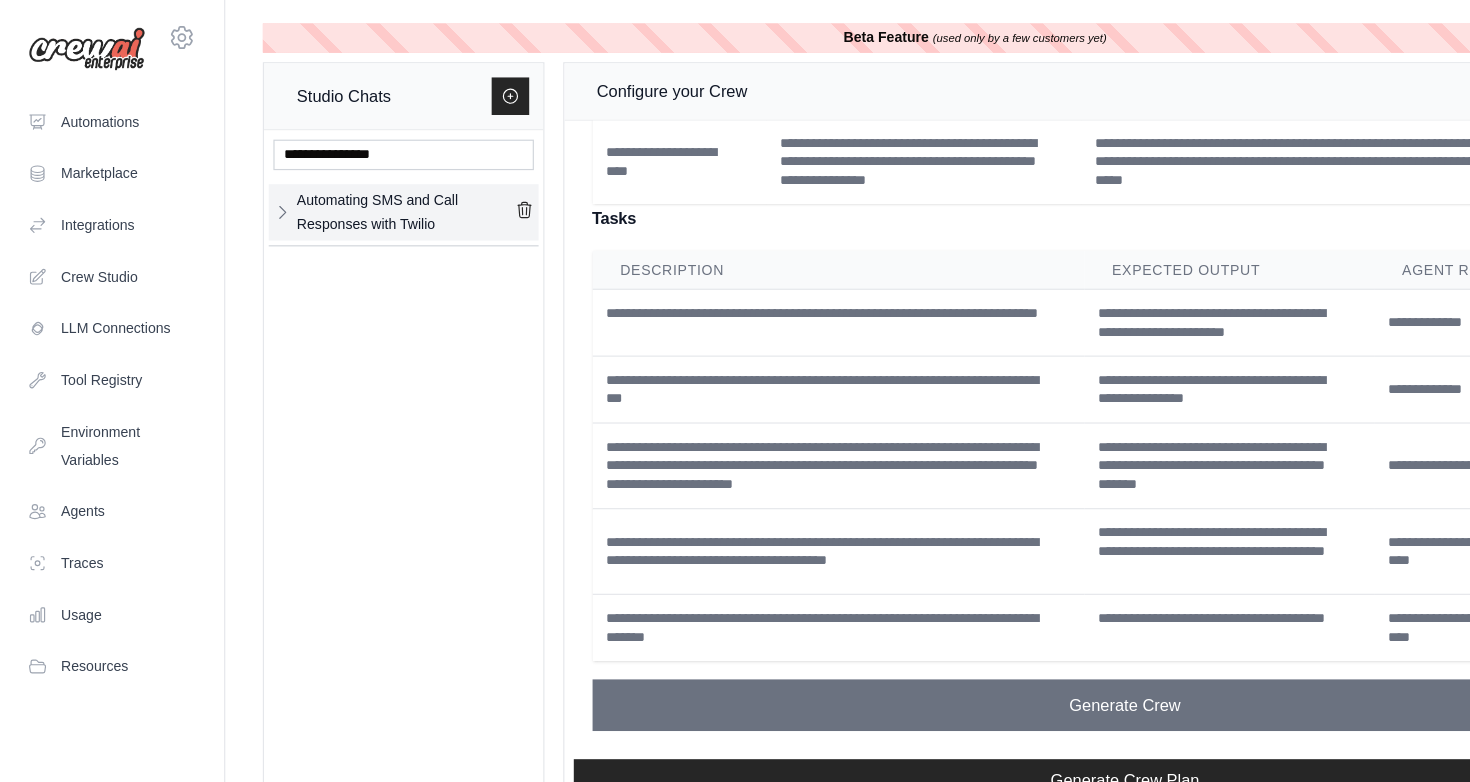 click on "Automating SMS and Call Responses with Twilio" at bounding box center (346, 181) 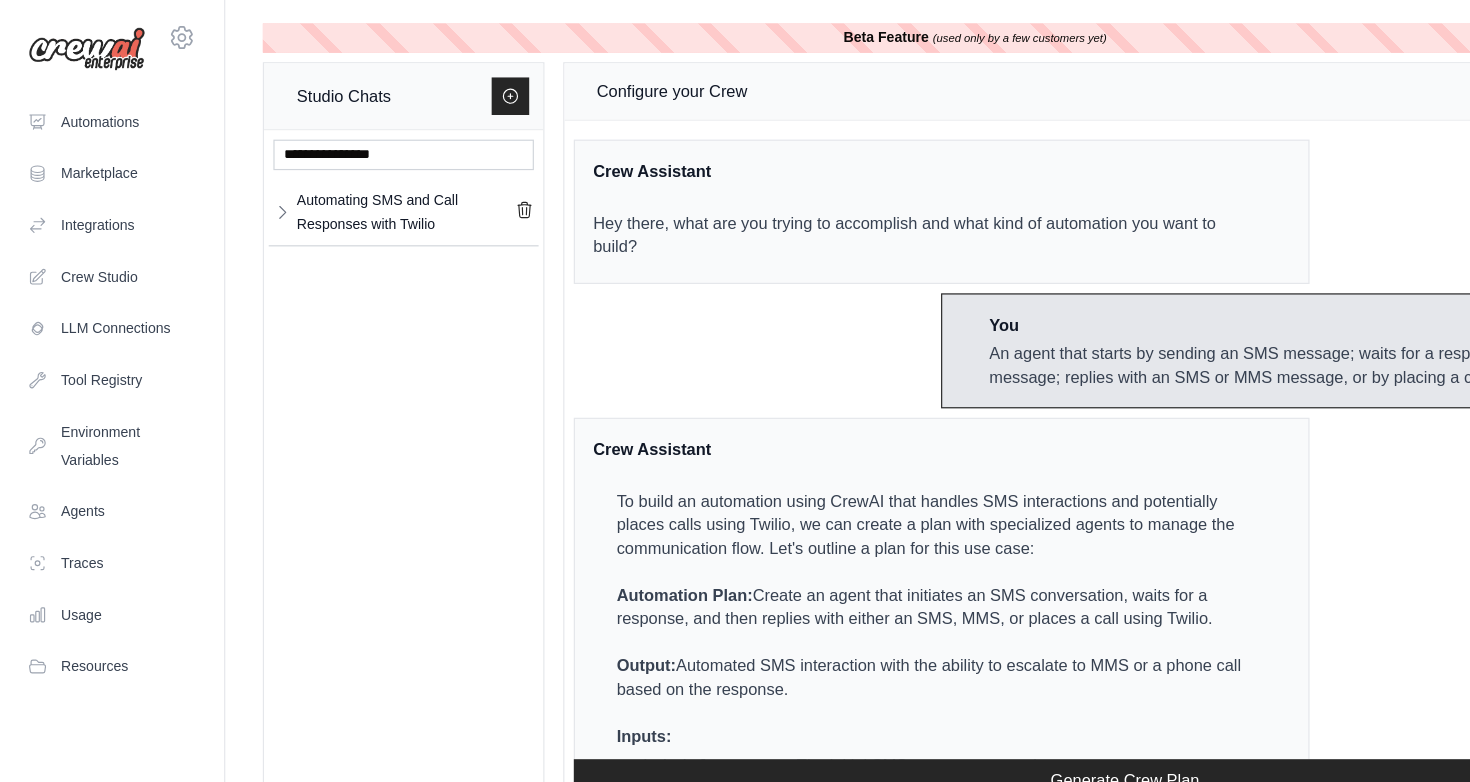 scroll, scrollTop: 8641, scrollLeft: 0, axis: vertical 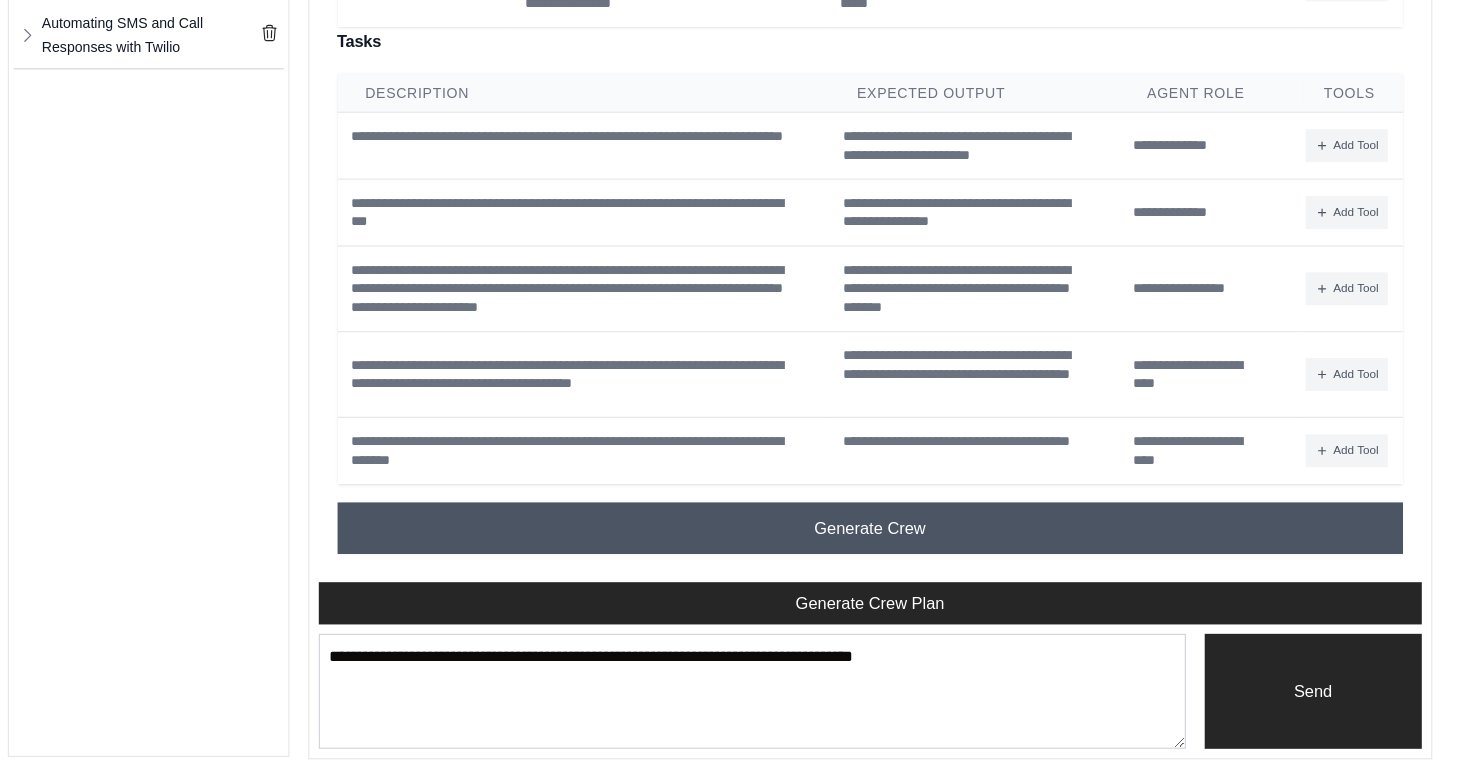 click on "Generate Crew" at bounding box center (958, 566) 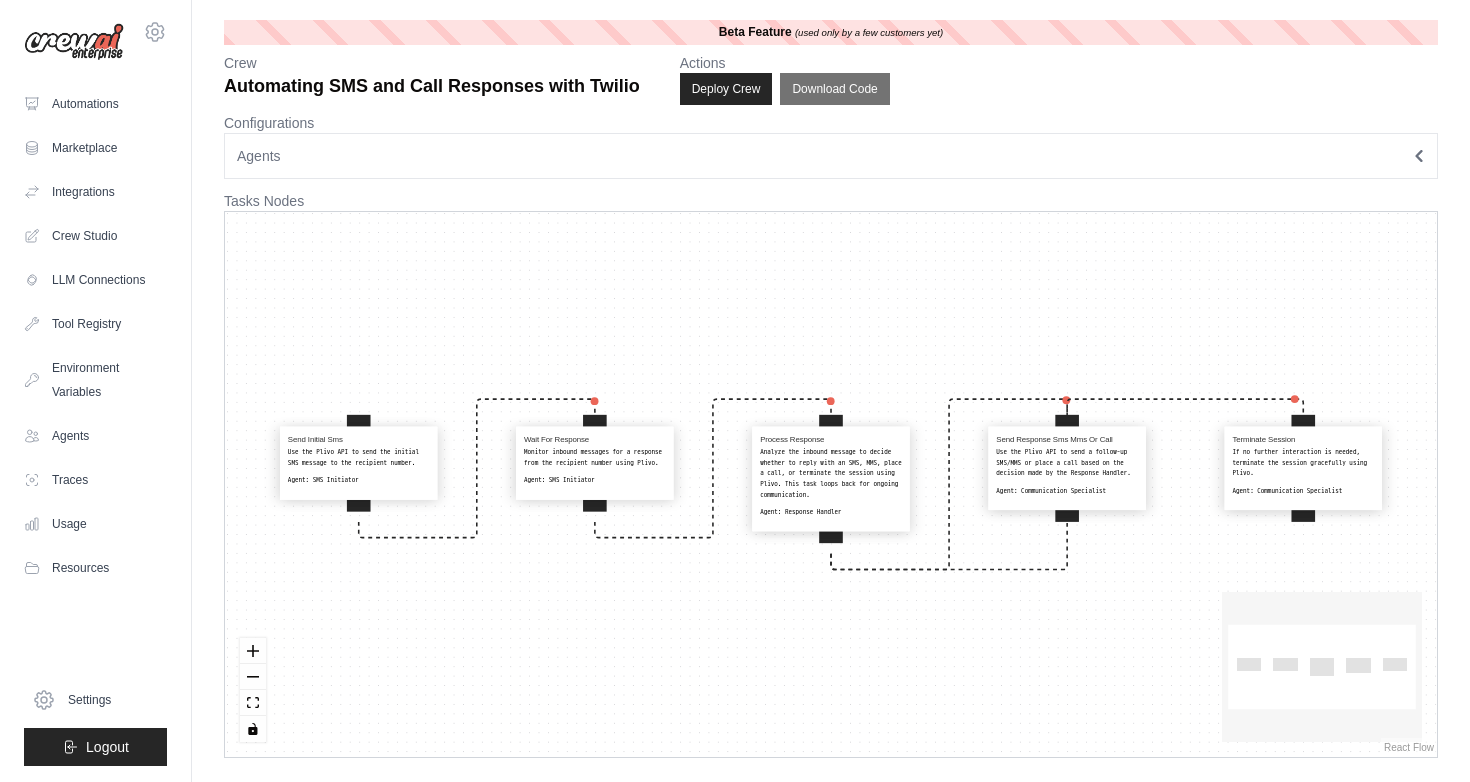 scroll, scrollTop: 0, scrollLeft: 0, axis: both 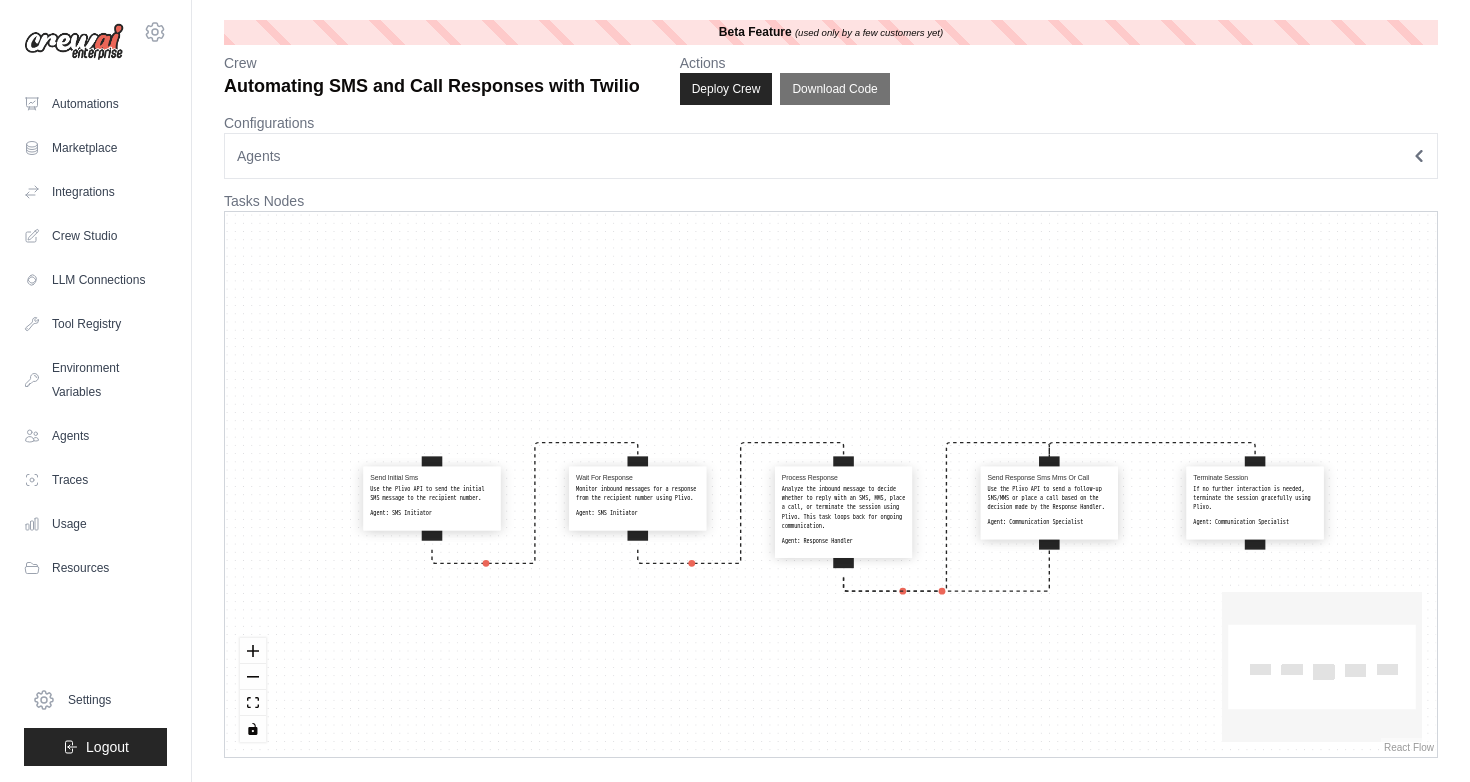 click on "Use the Plivo API to send the initial SMS message to the recipient number." at bounding box center [431, 493] 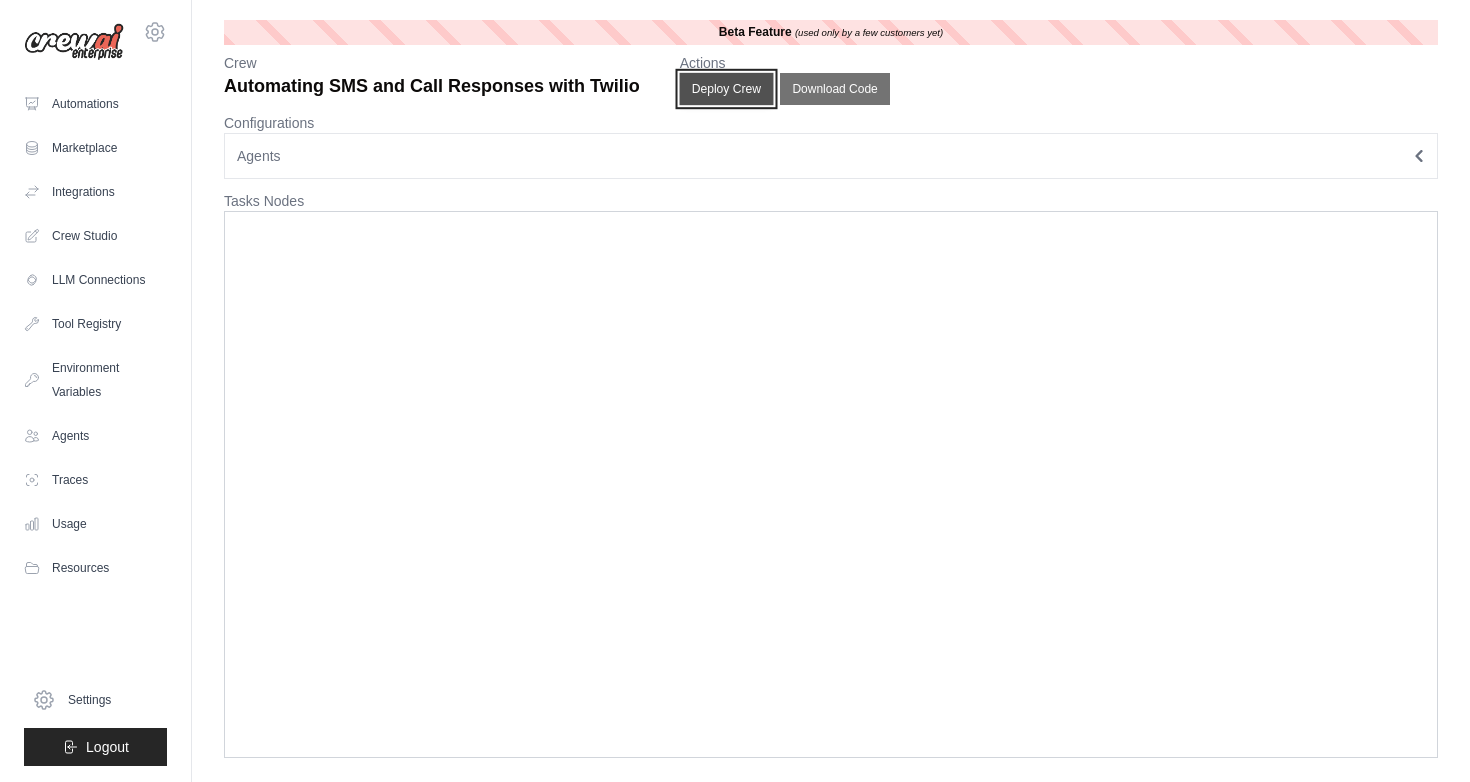 click on "Deploy Crew" at bounding box center [726, 89] 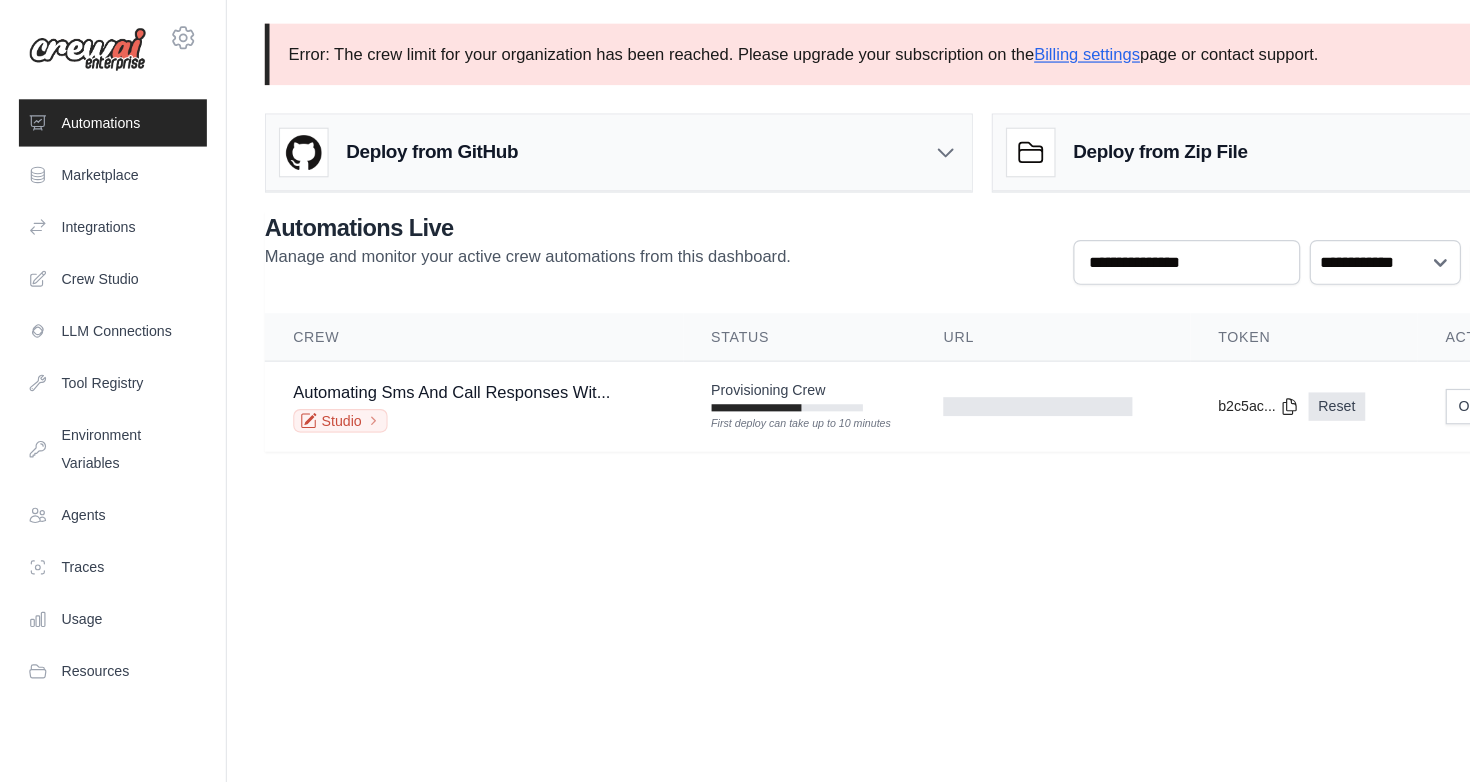 click on "Automations" at bounding box center [95, 104] 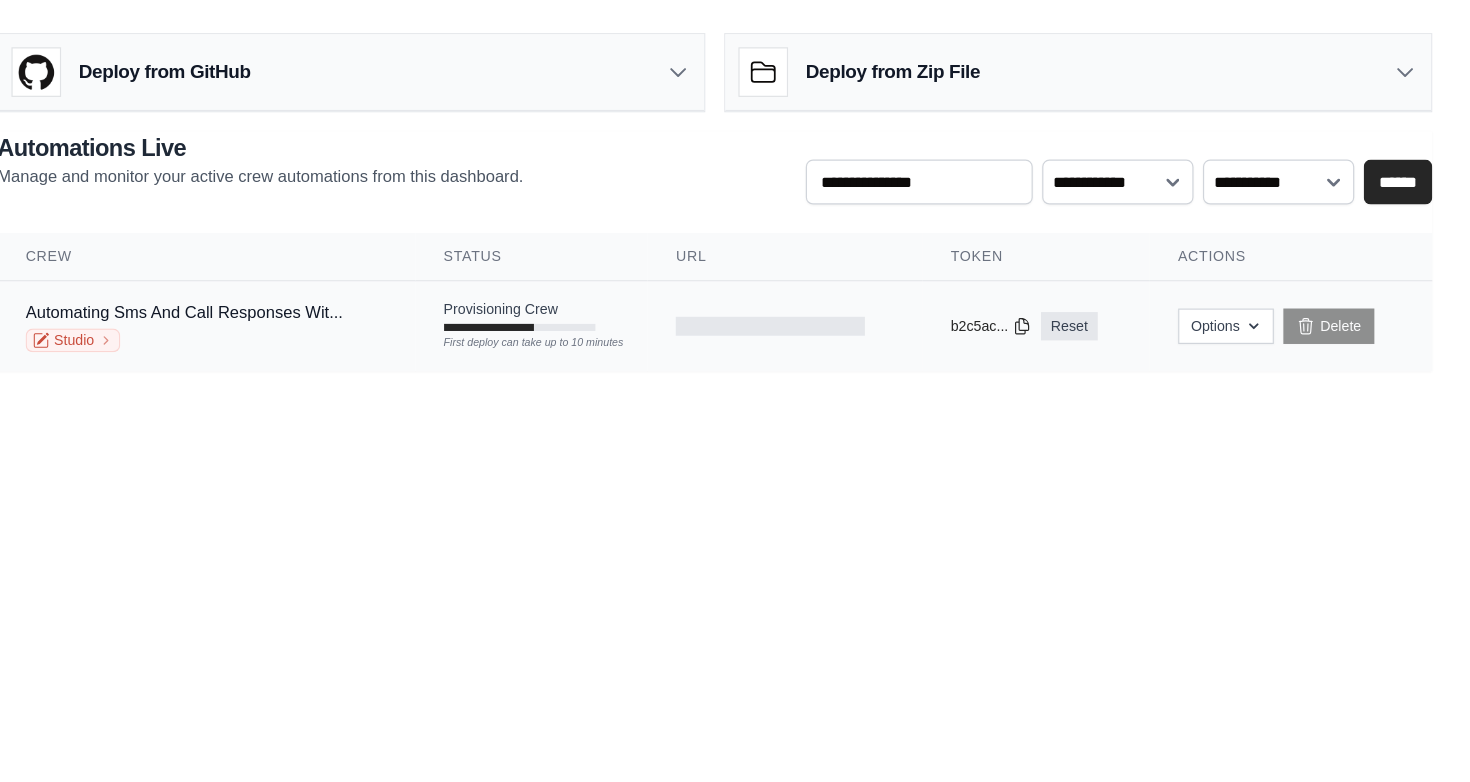 scroll, scrollTop: 0, scrollLeft: 0, axis: both 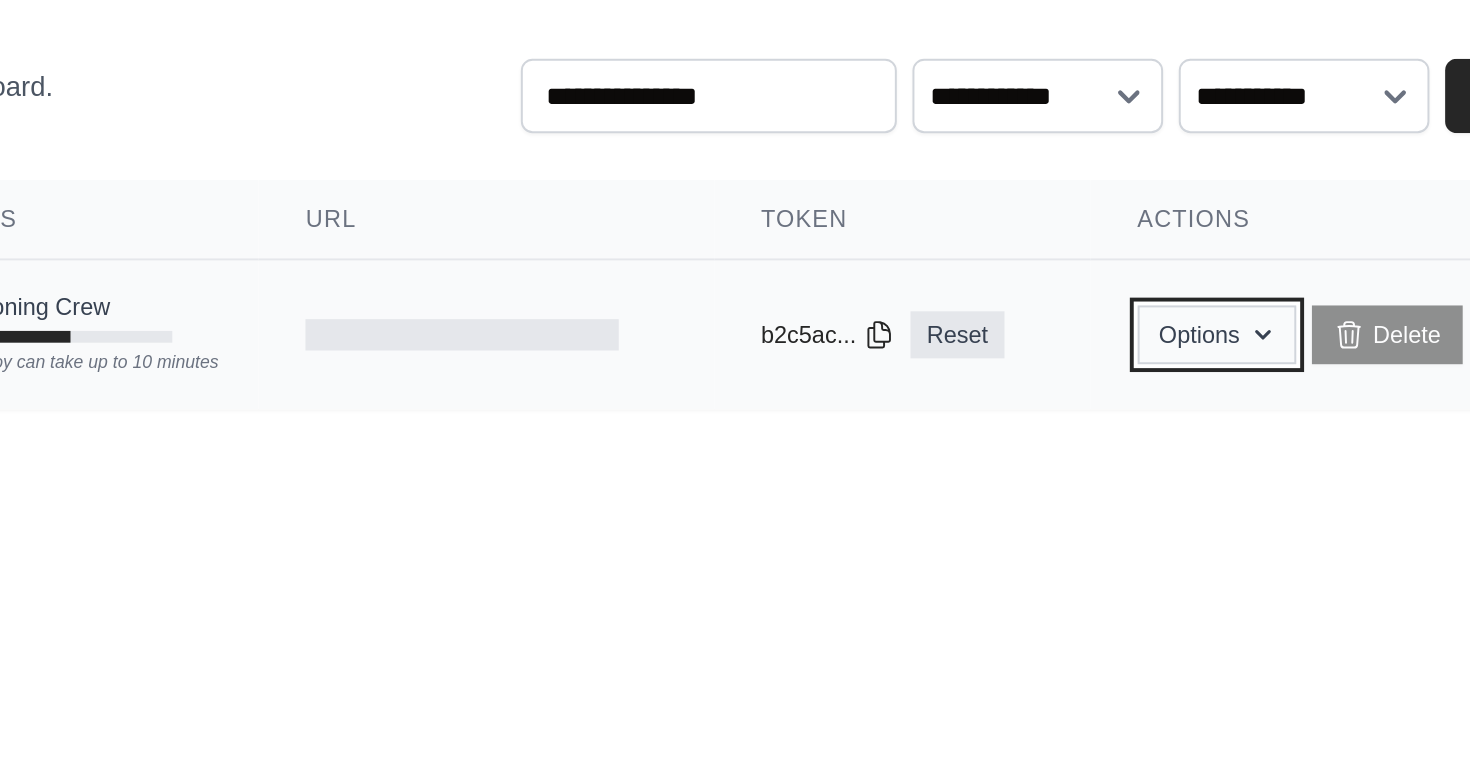 click on "Options" at bounding box center [1263, 276] 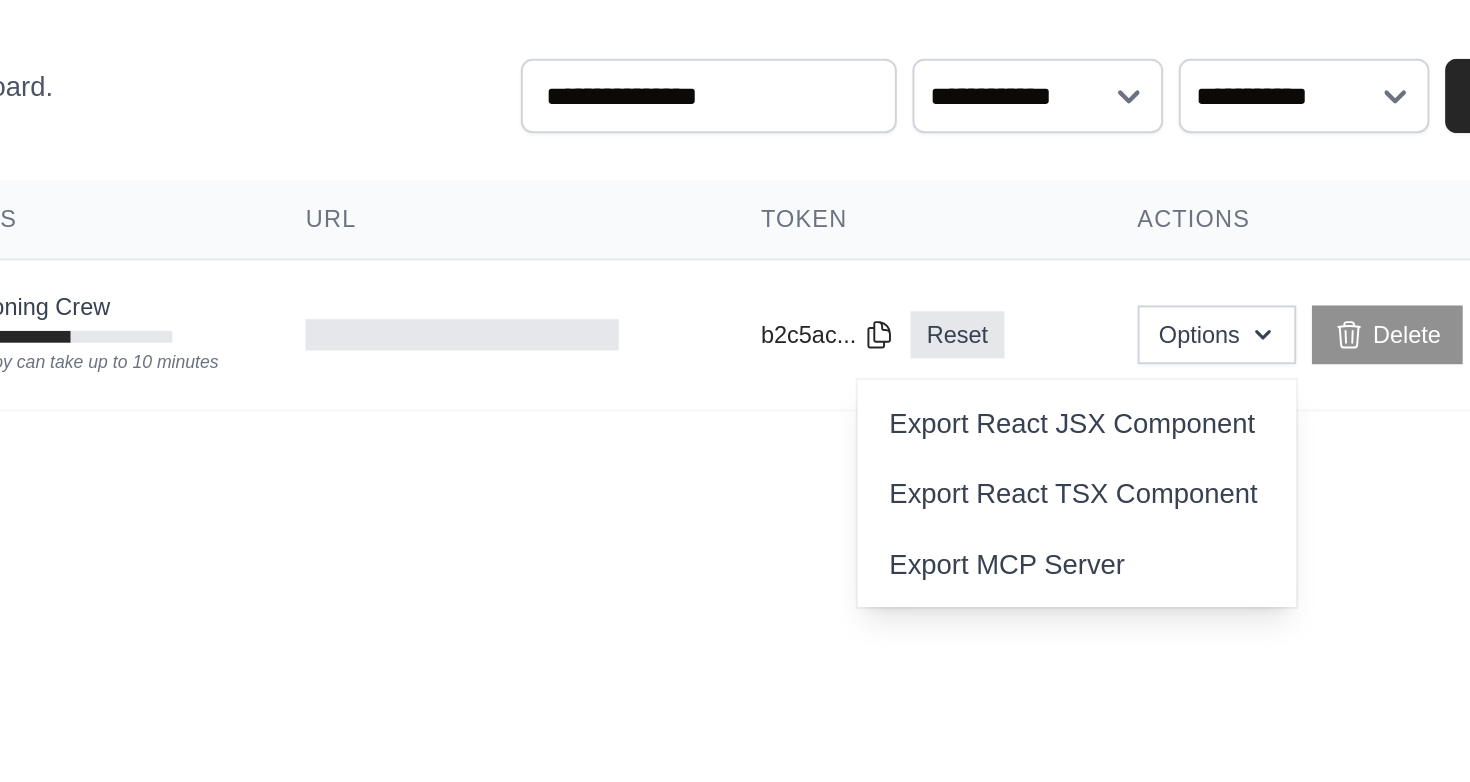 click on "Deploy from GitHub
Deploy your project directly from GitHub. Select a repository and
branch to get started.
Changes will be automatically synchronized with your deployment.
Configure GitHub
Deploy from Zip File
Choose file" at bounding box center [831, 179] 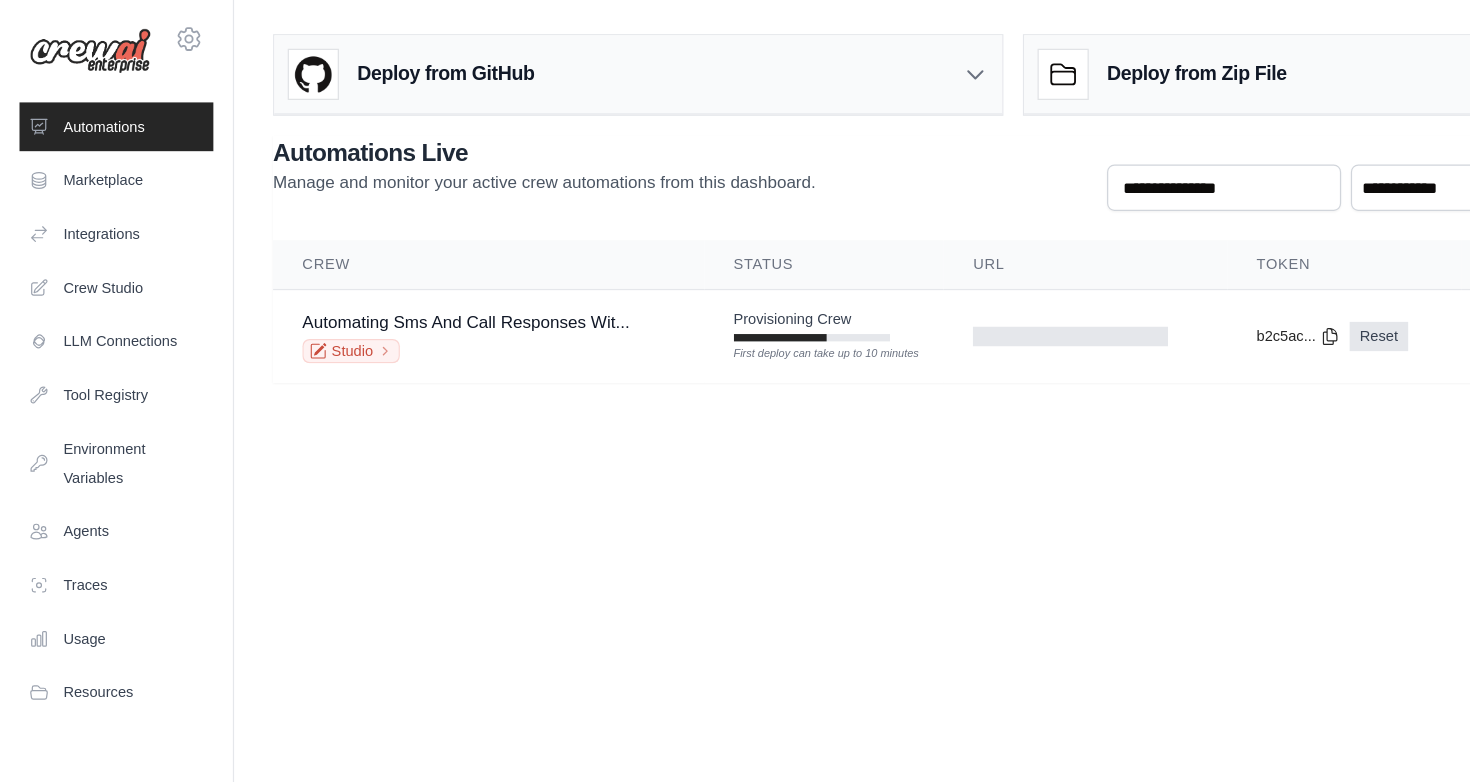click on "Deploy from GitHub" at bounding box center [523, 61] 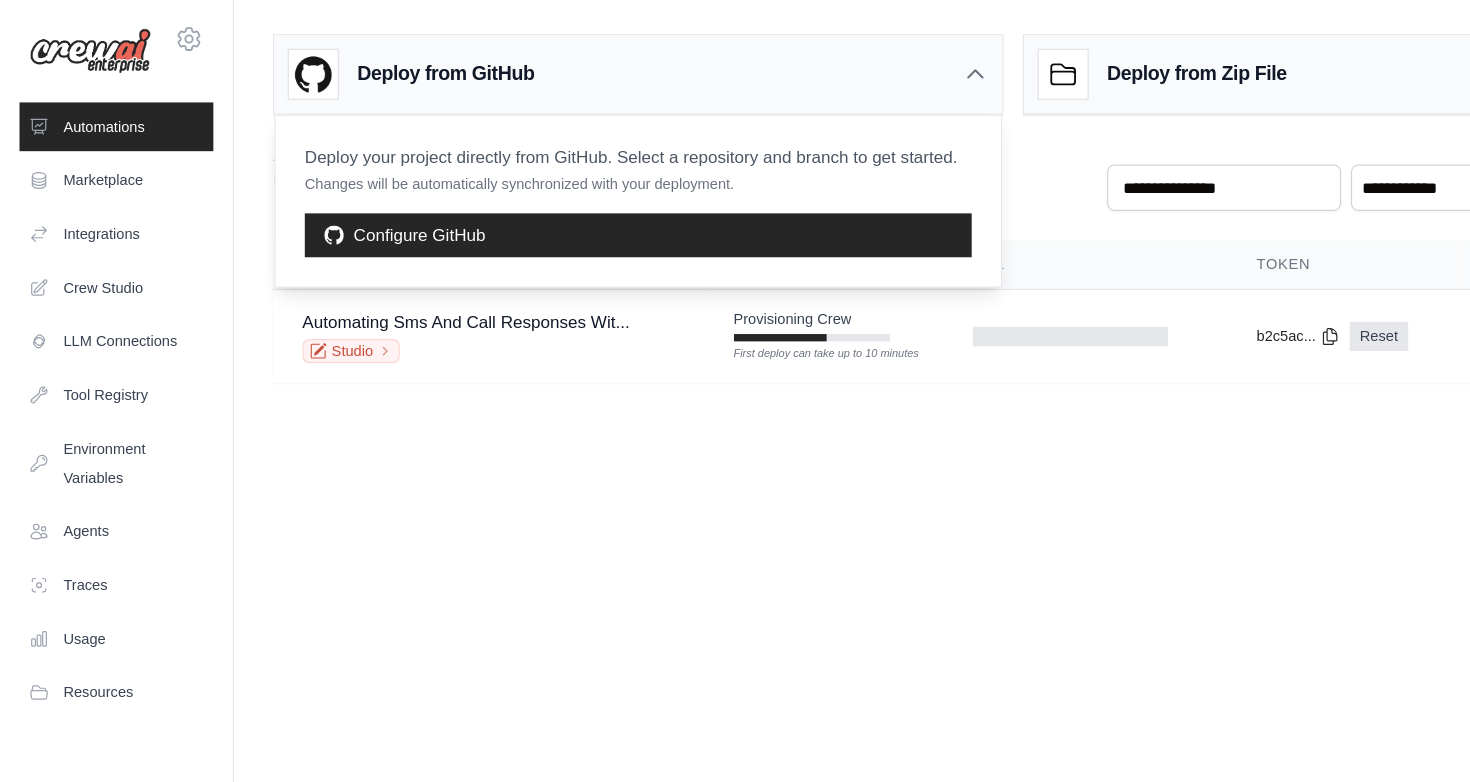 click on "Deploy from GitHub
Deploy your project directly from GitHub. Select a repository and
branch to get started.
Changes will be automatically synchronized with your deployment.
Configure GitHub
Deploy from Zip File
Choose file" at bounding box center (831, 179) 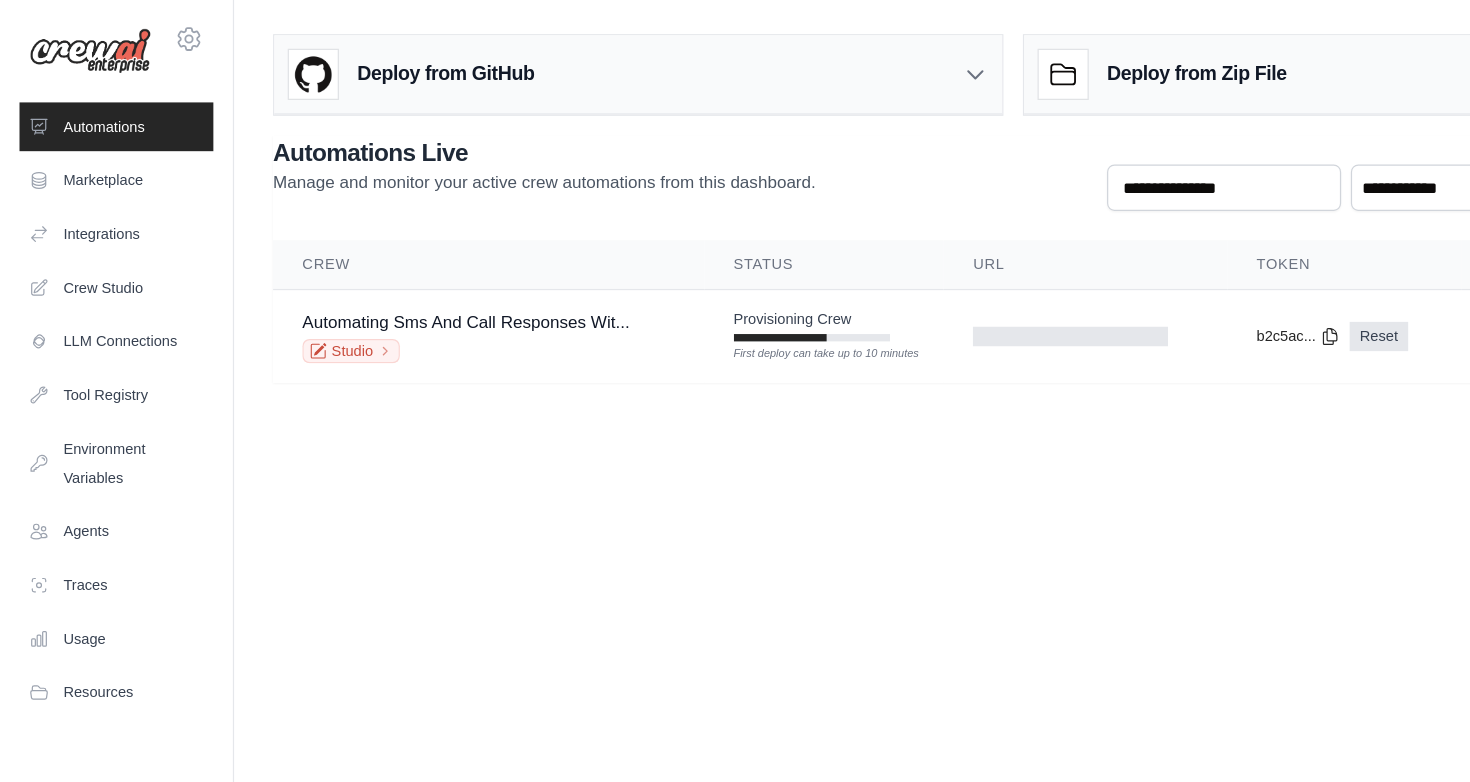 click on "Manage and monitor your active crew automations from this dashboard." at bounding box center [446, 149] 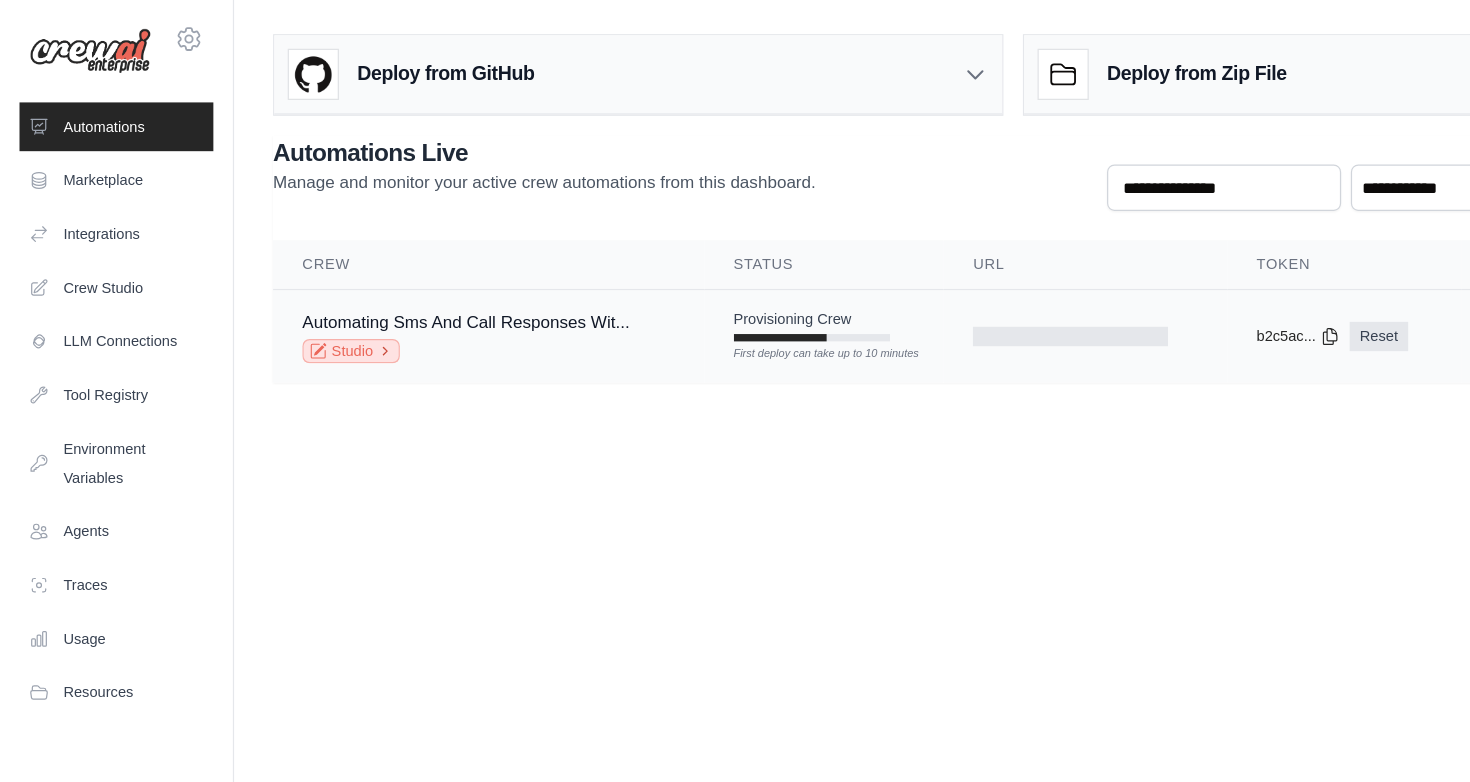 click on "Studio" at bounding box center (288, 288) 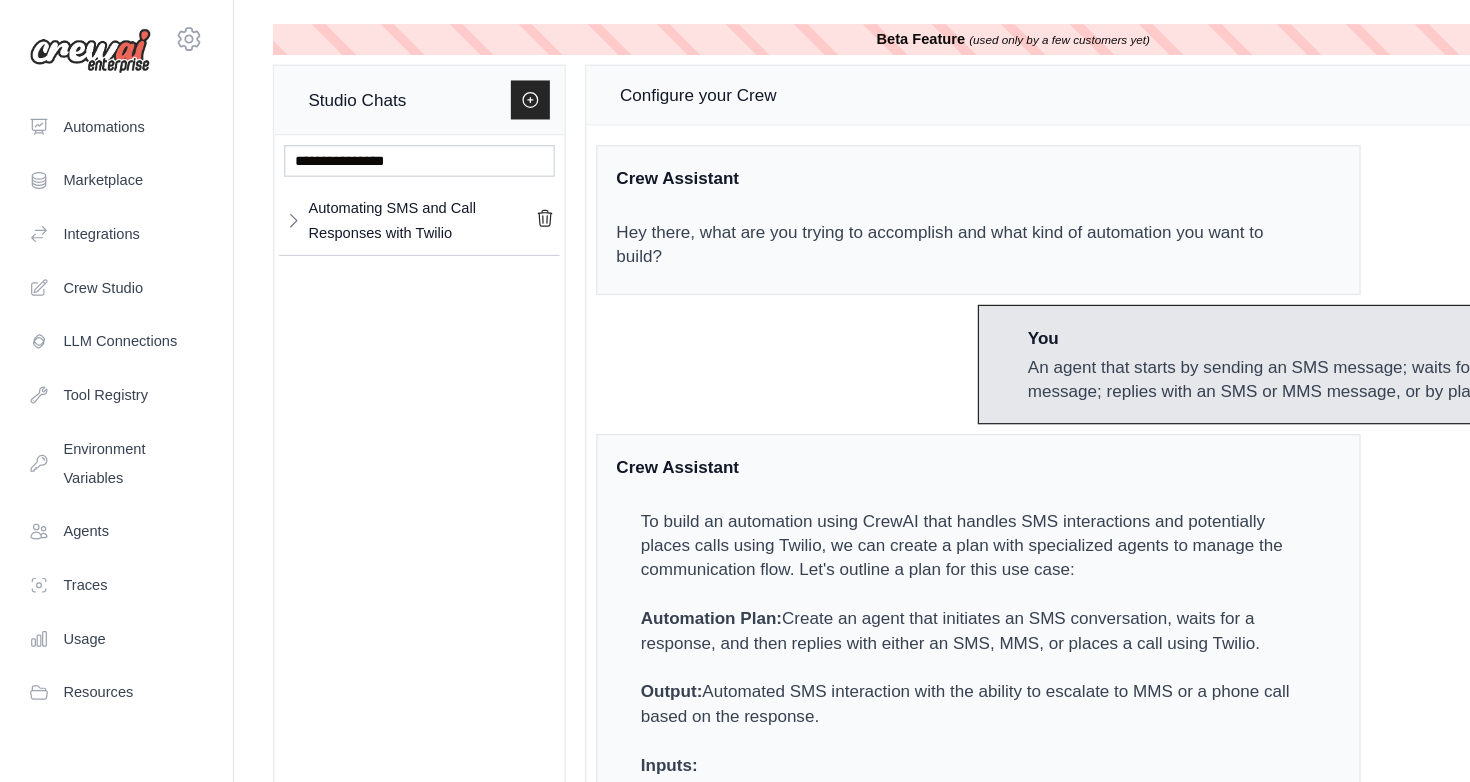 scroll, scrollTop: 8641, scrollLeft: 0, axis: vertical 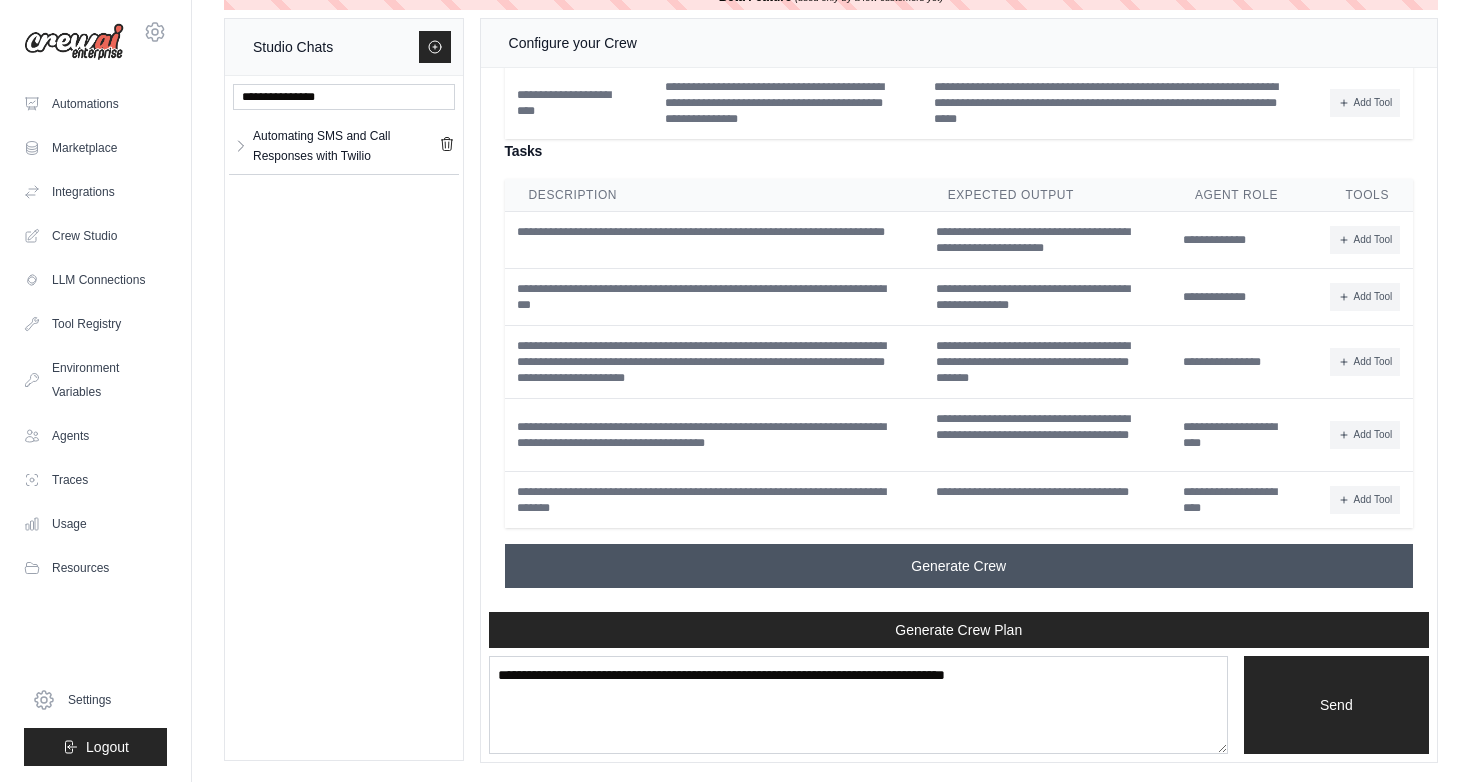 click on "Generate Crew" at bounding box center [959, 566] 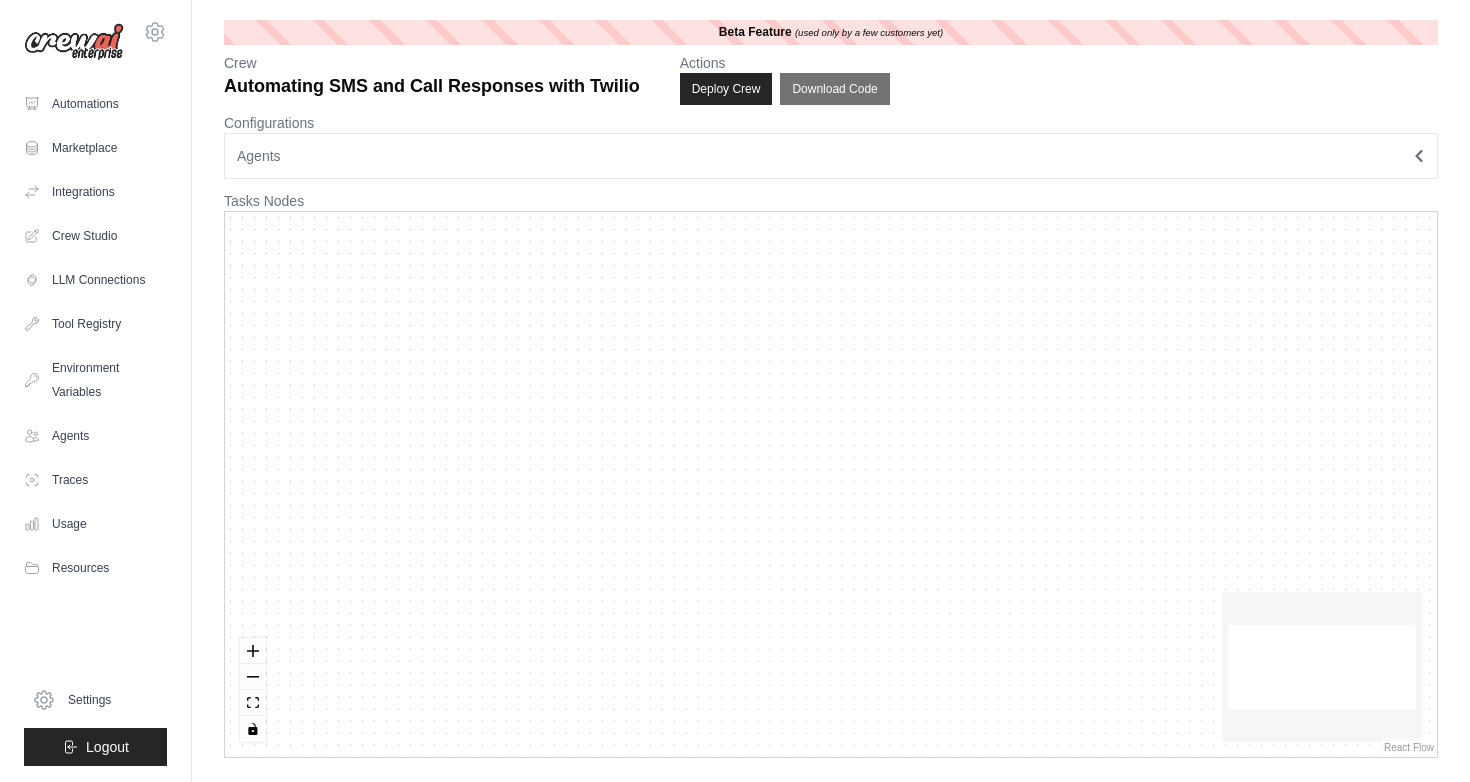 scroll, scrollTop: 0, scrollLeft: 0, axis: both 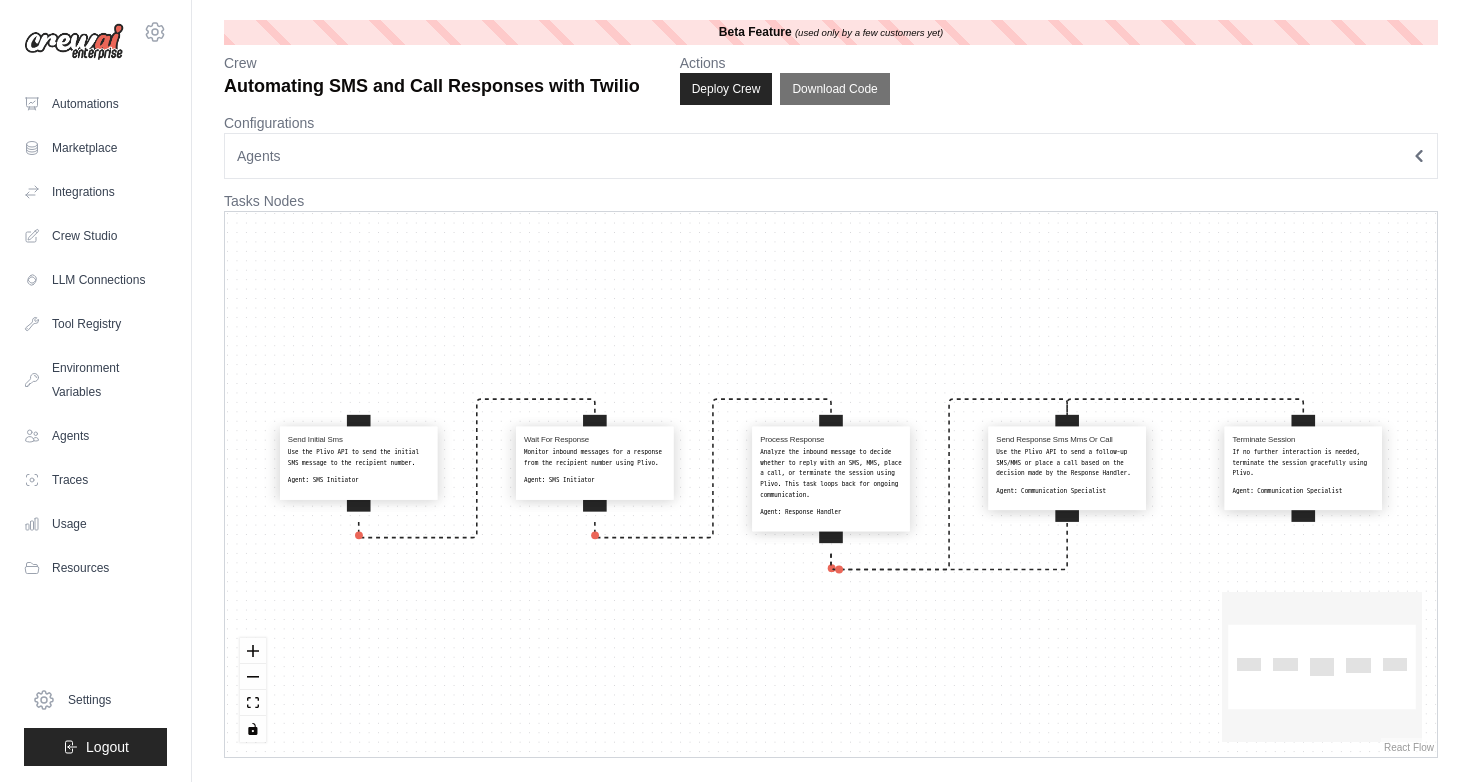 click on "Use the Plivo API to send the initial SMS message to the recipient number." at bounding box center [359, 457] 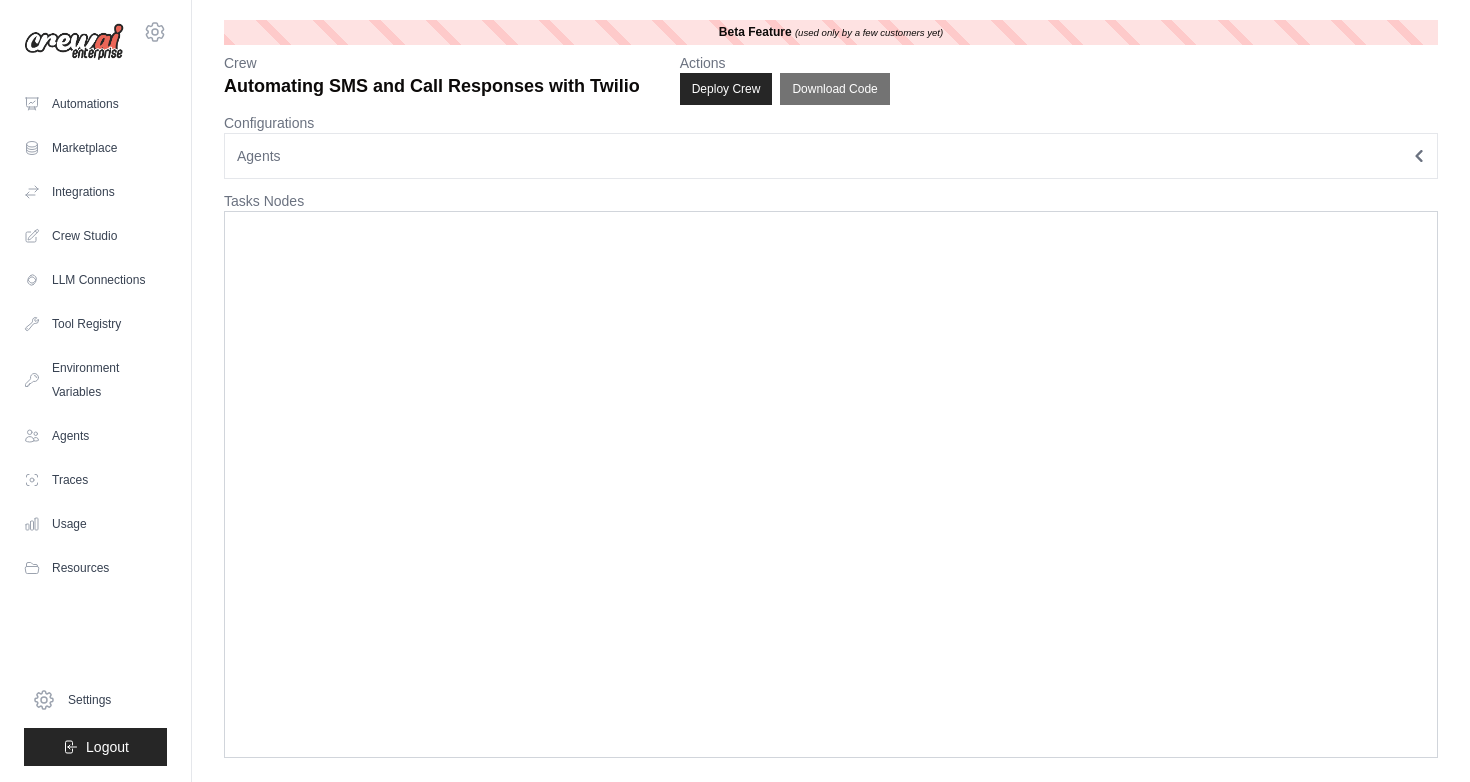 click 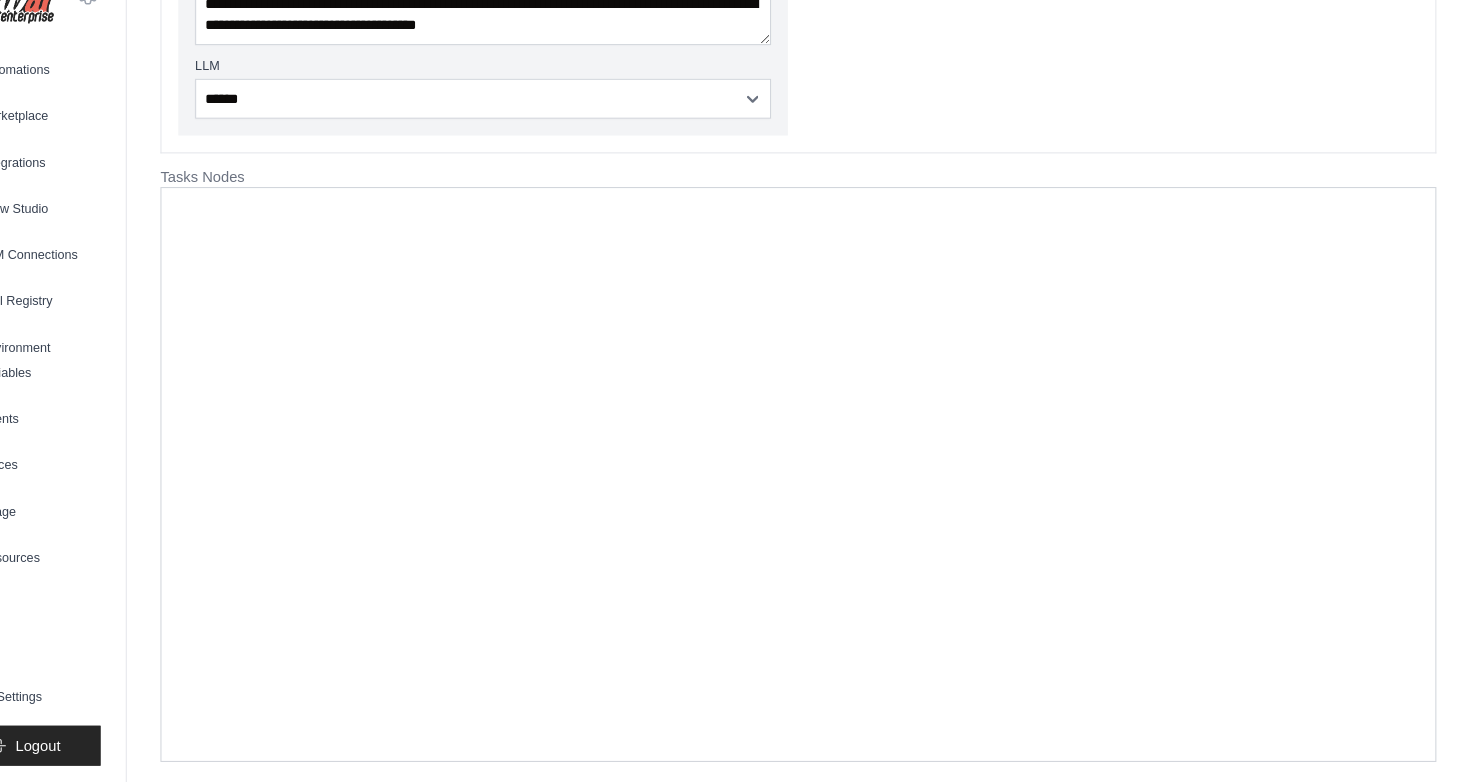 scroll, scrollTop: 785, scrollLeft: 0, axis: vertical 